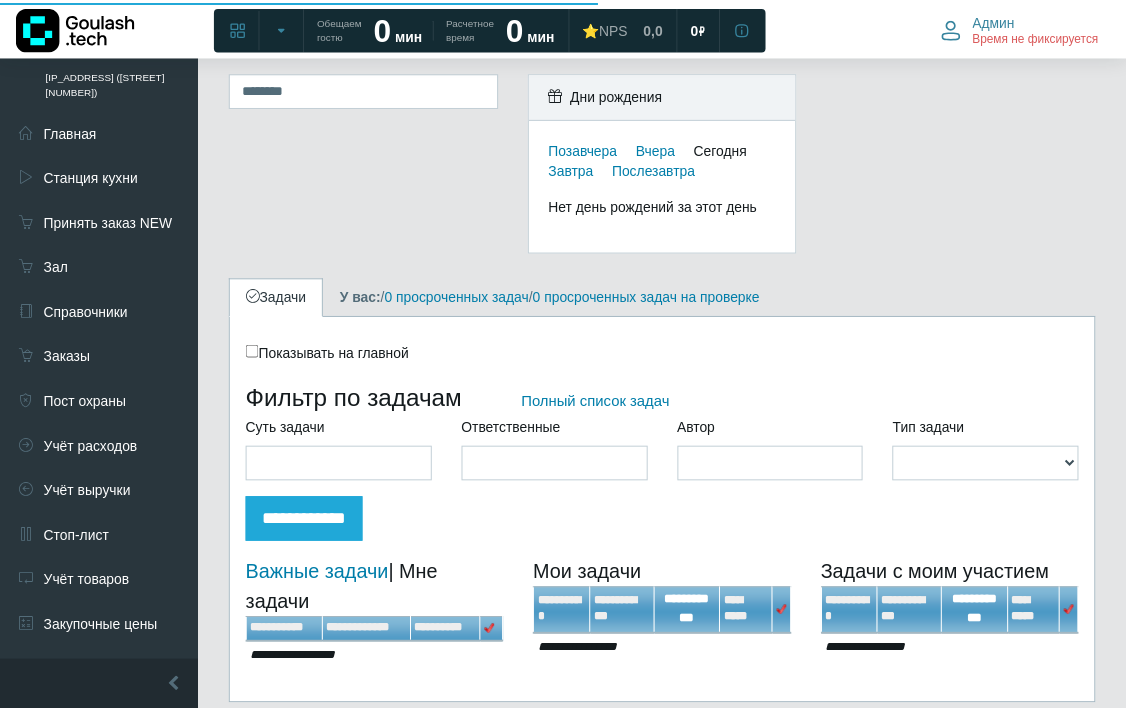 scroll, scrollTop: 0, scrollLeft: 0, axis: both 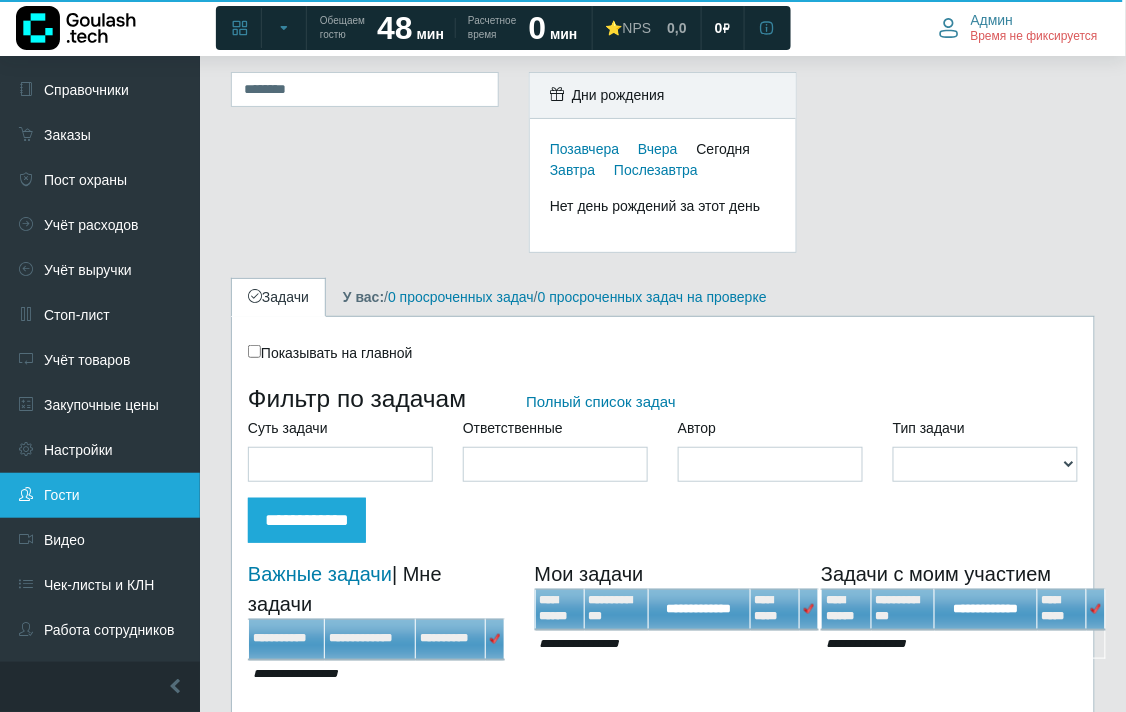 click on "Гости" at bounding box center (100, 495) 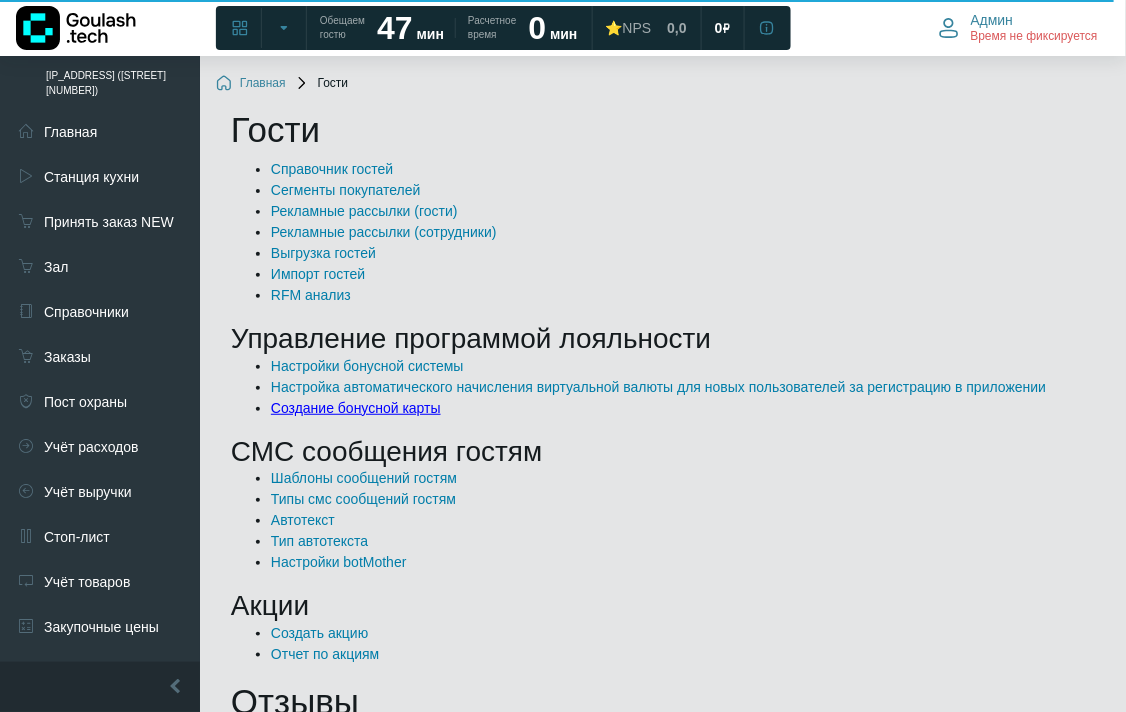 scroll, scrollTop: 111, scrollLeft: 0, axis: vertical 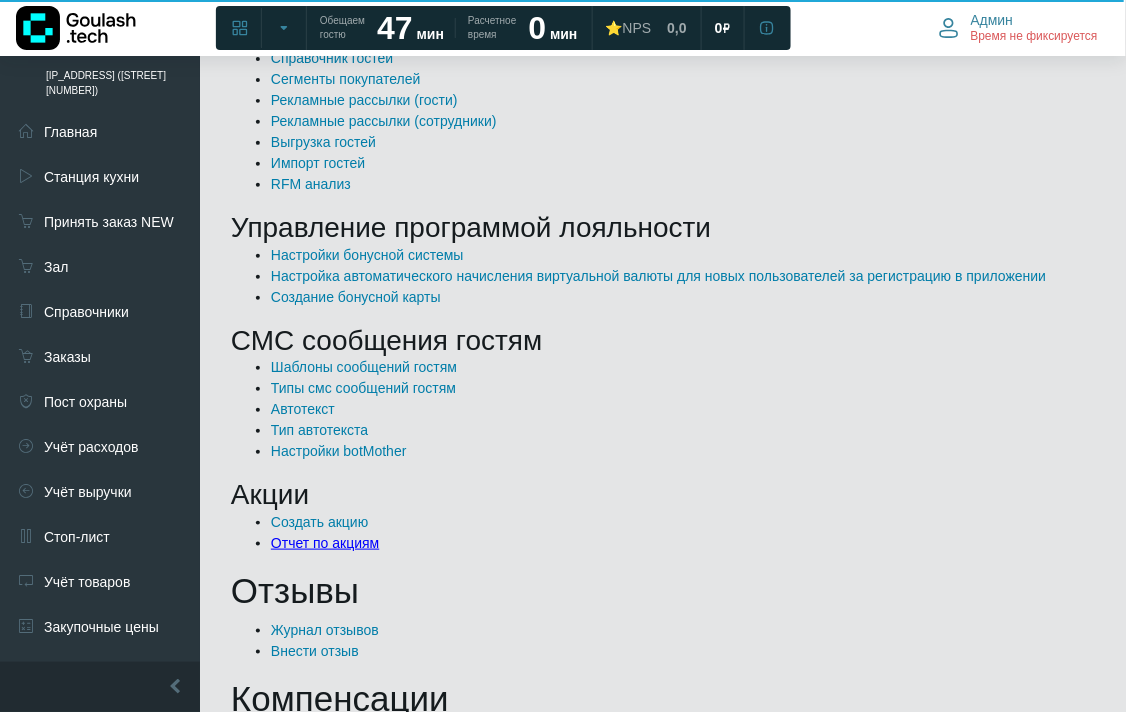click on "Отчет по акциям" at bounding box center [325, 543] 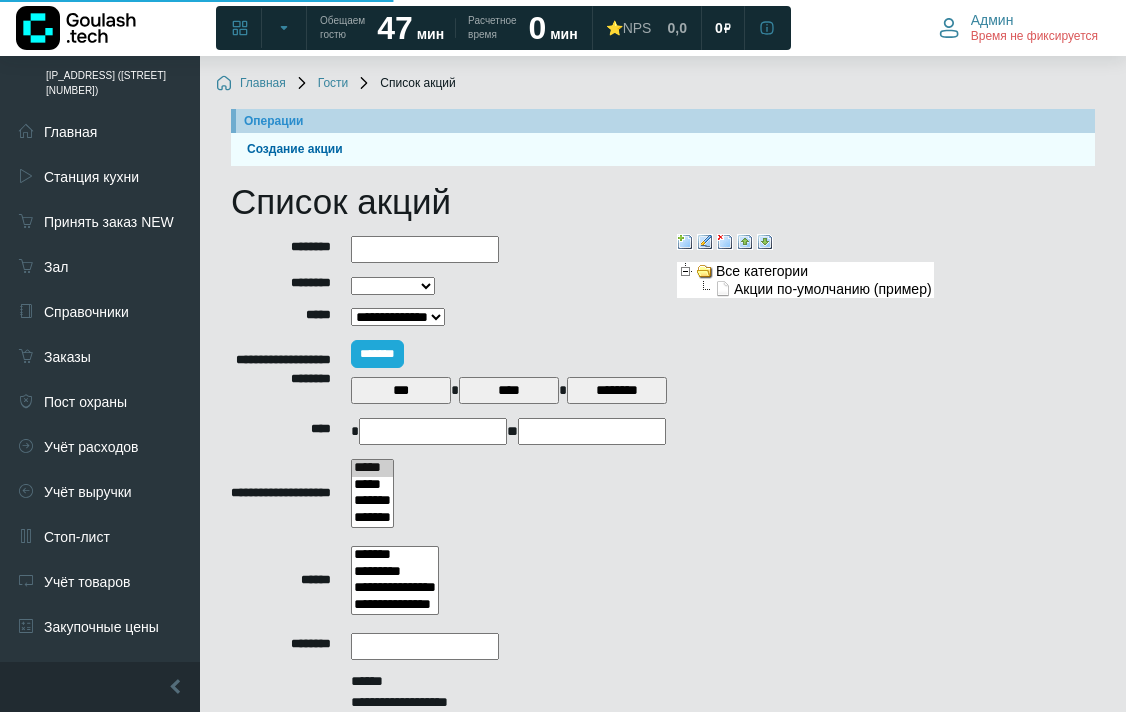 select 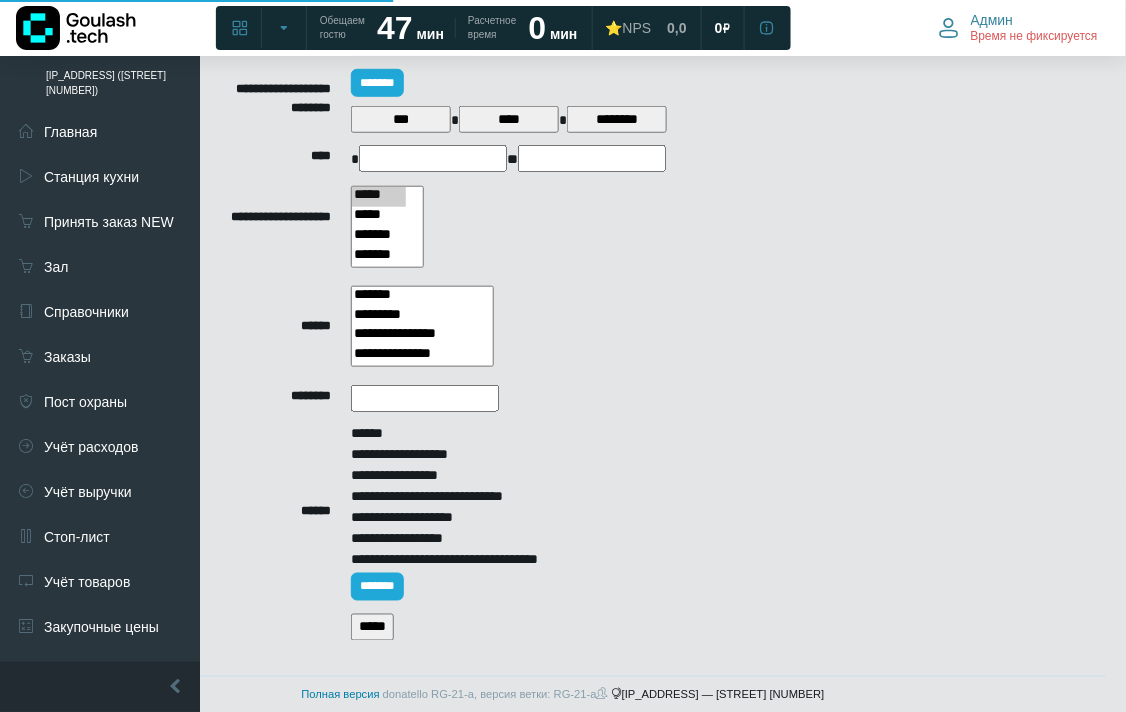scroll, scrollTop: 277, scrollLeft: 0, axis: vertical 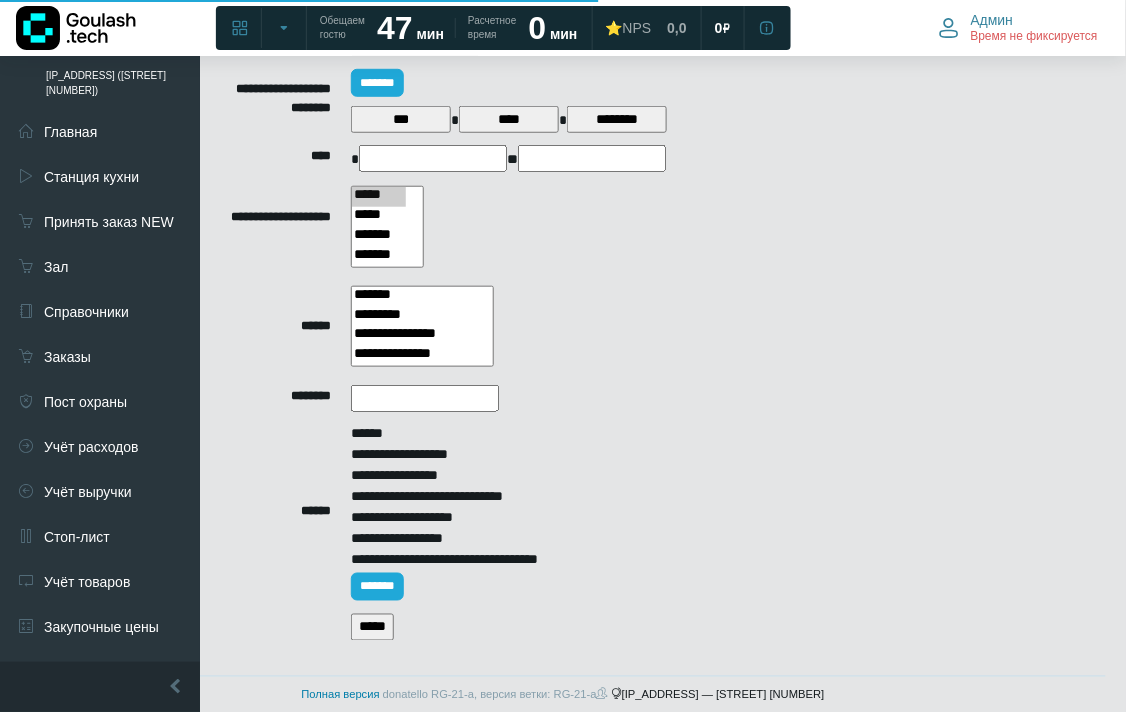 click on "*****" at bounding box center (535, 629) 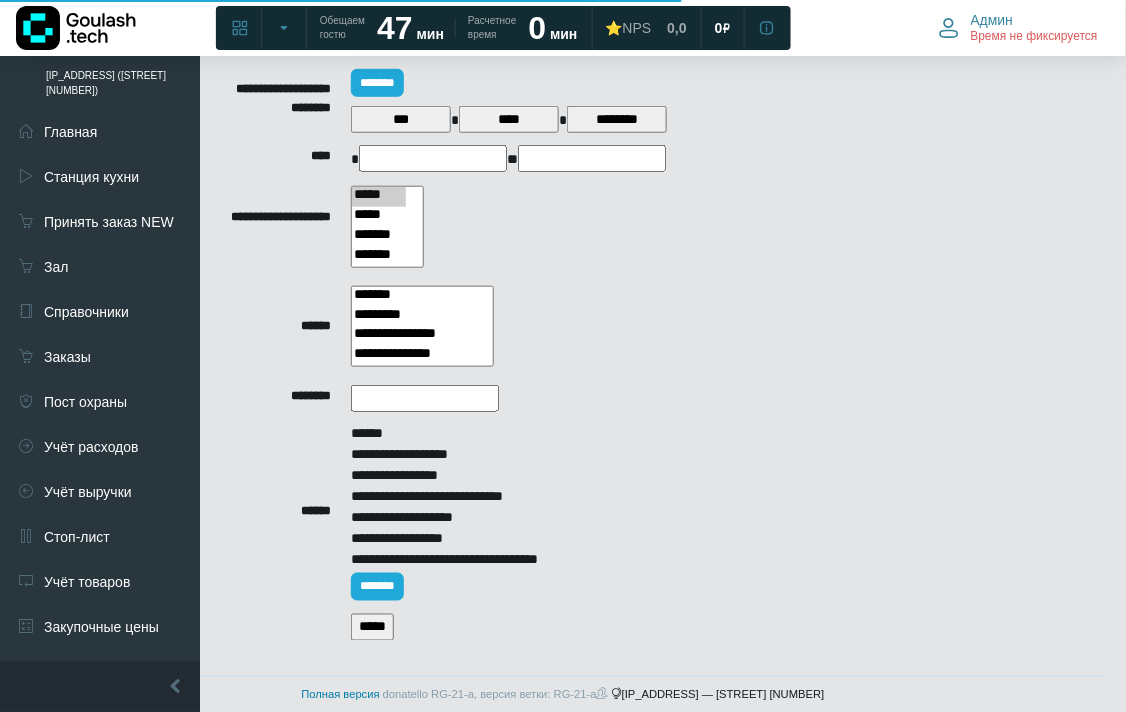 click on "*****" at bounding box center (372, 627) 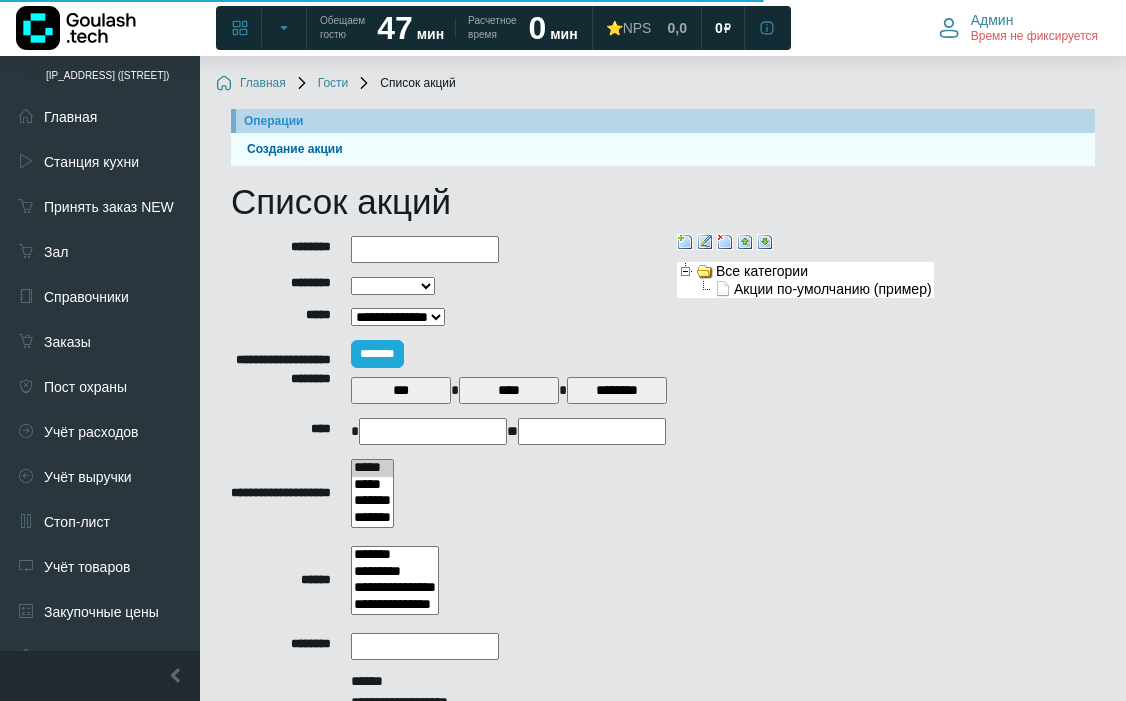 select 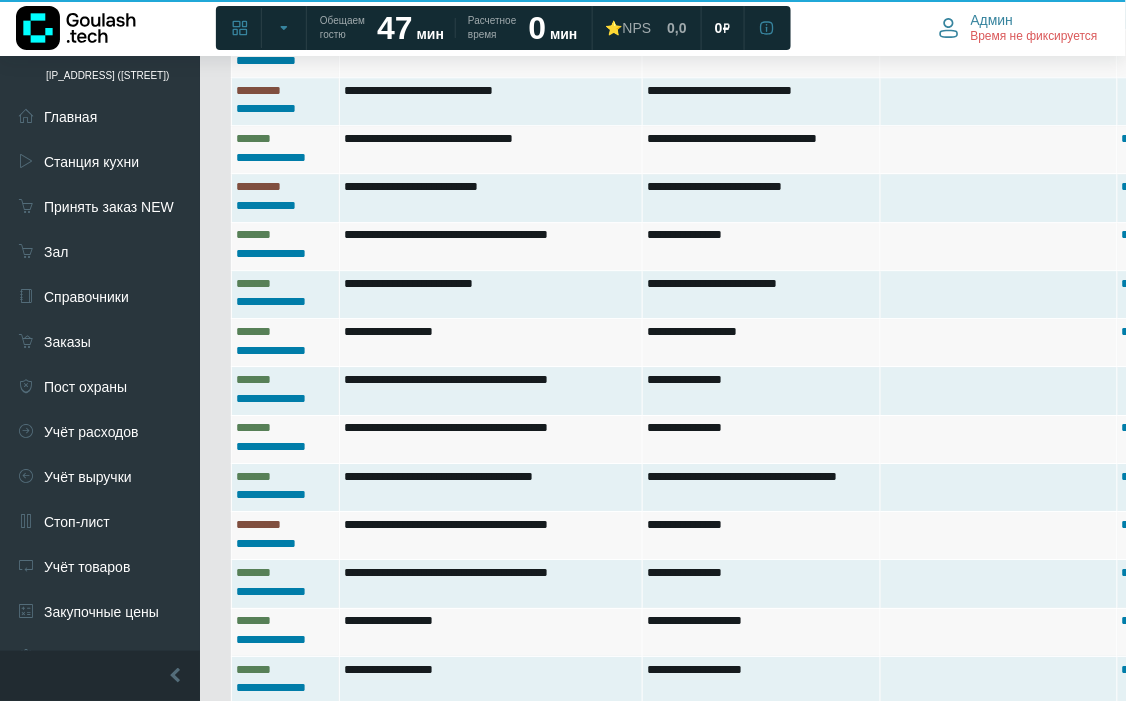 scroll, scrollTop: 1444, scrollLeft: 0, axis: vertical 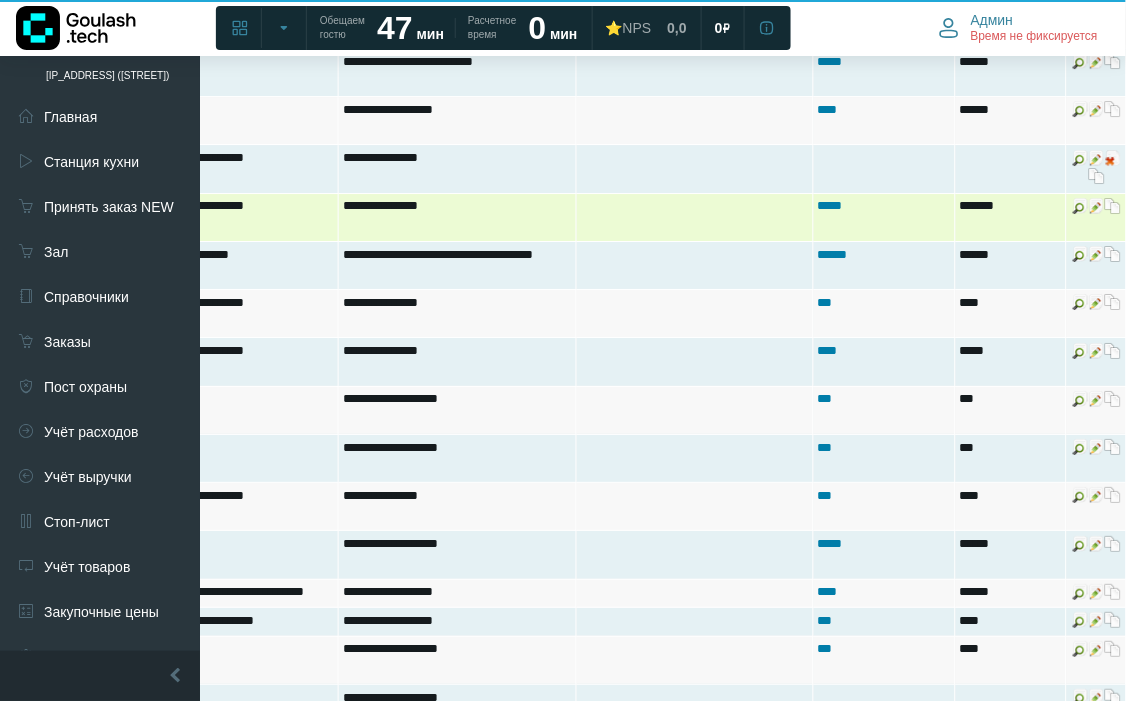 click at bounding box center [1097, 206] 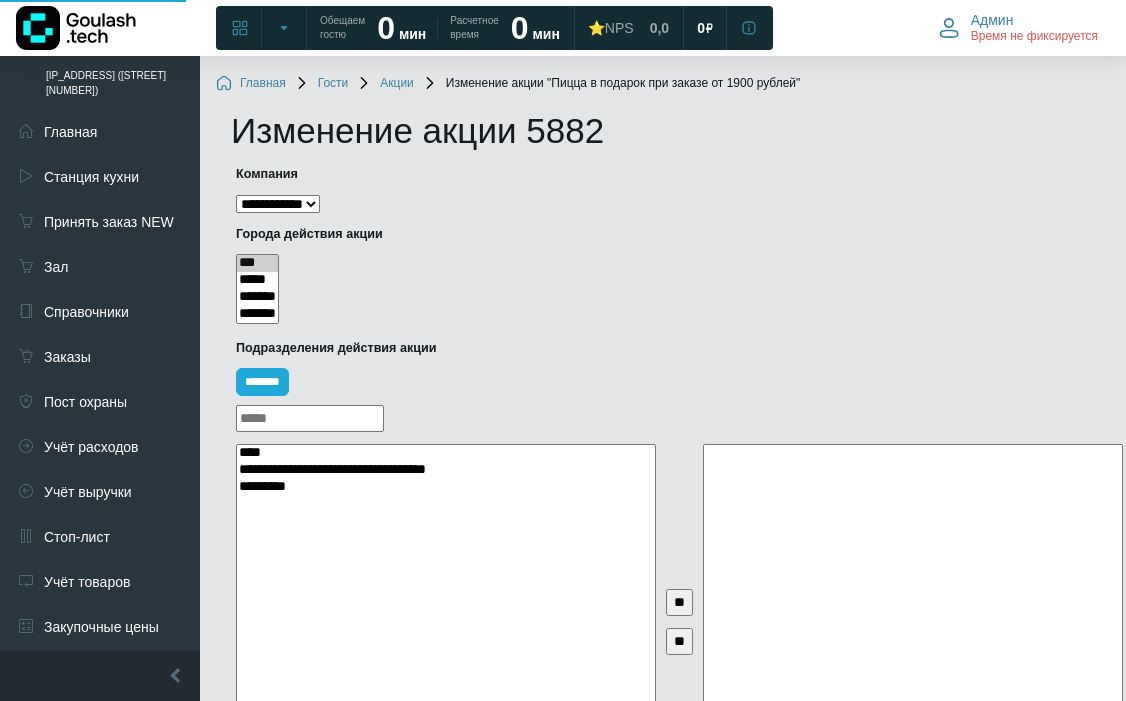 select 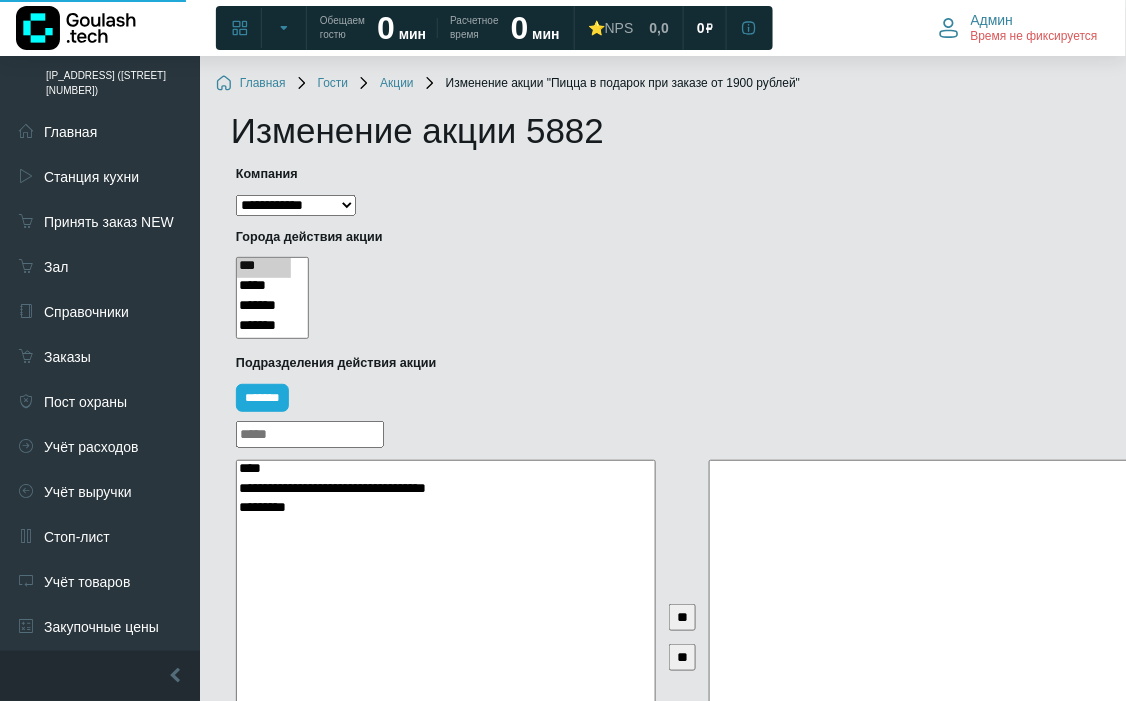 scroll, scrollTop: 1000, scrollLeft: 0, axis: vertical 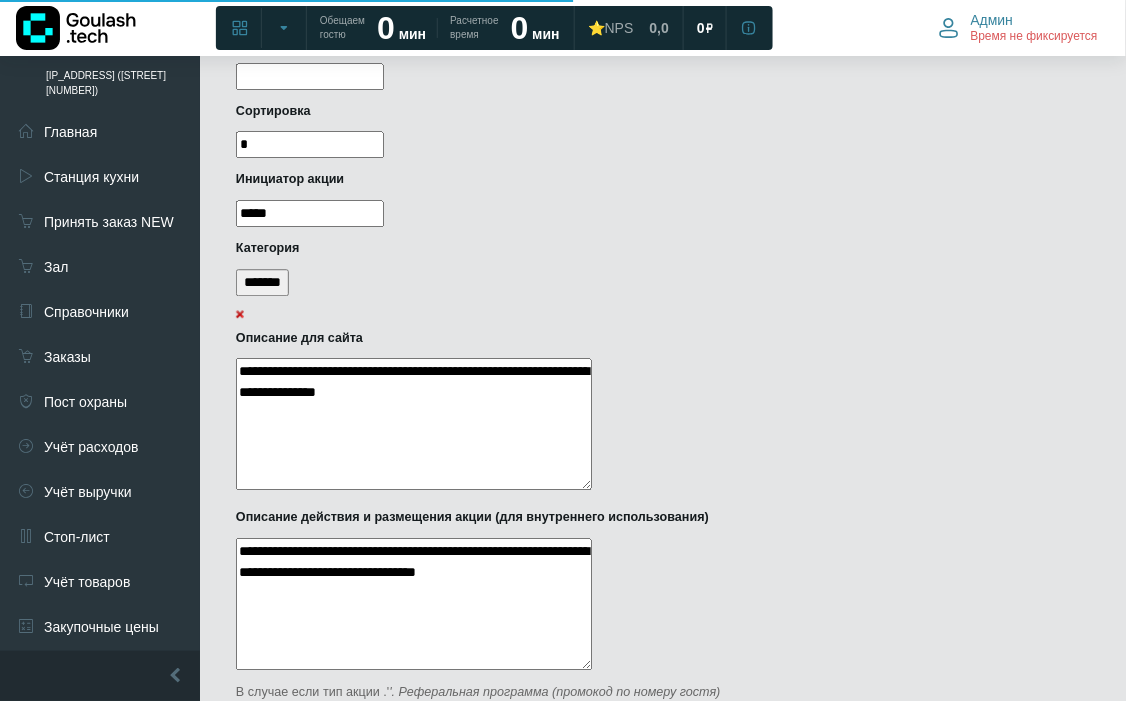 select 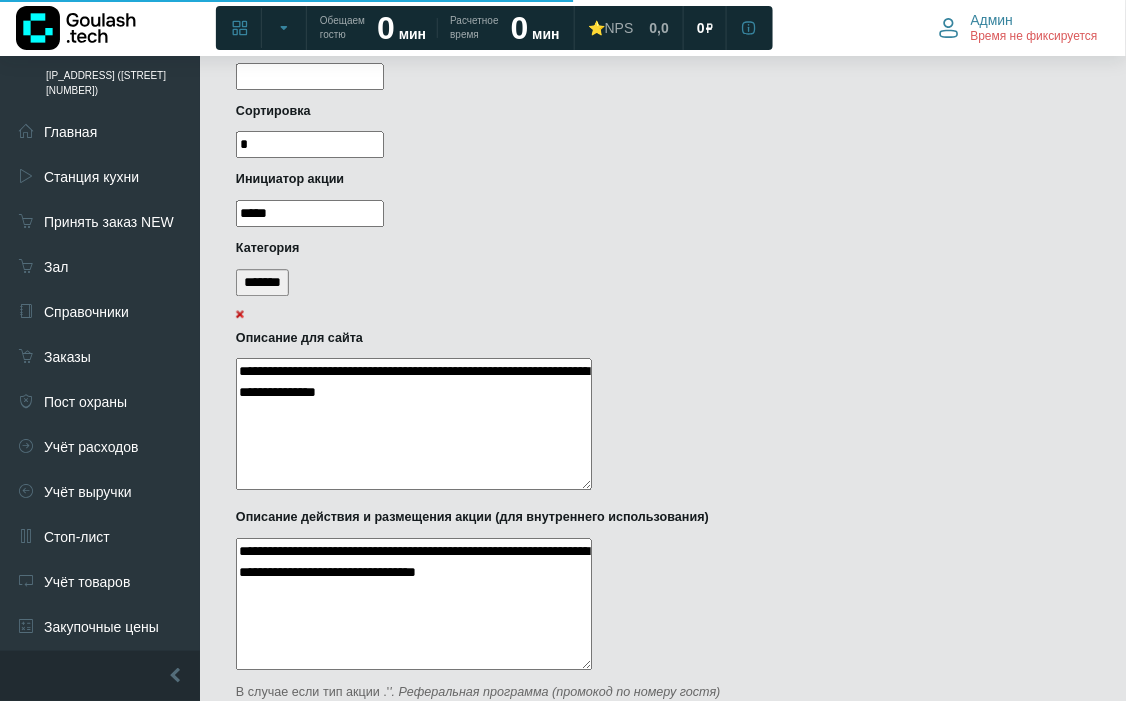 select 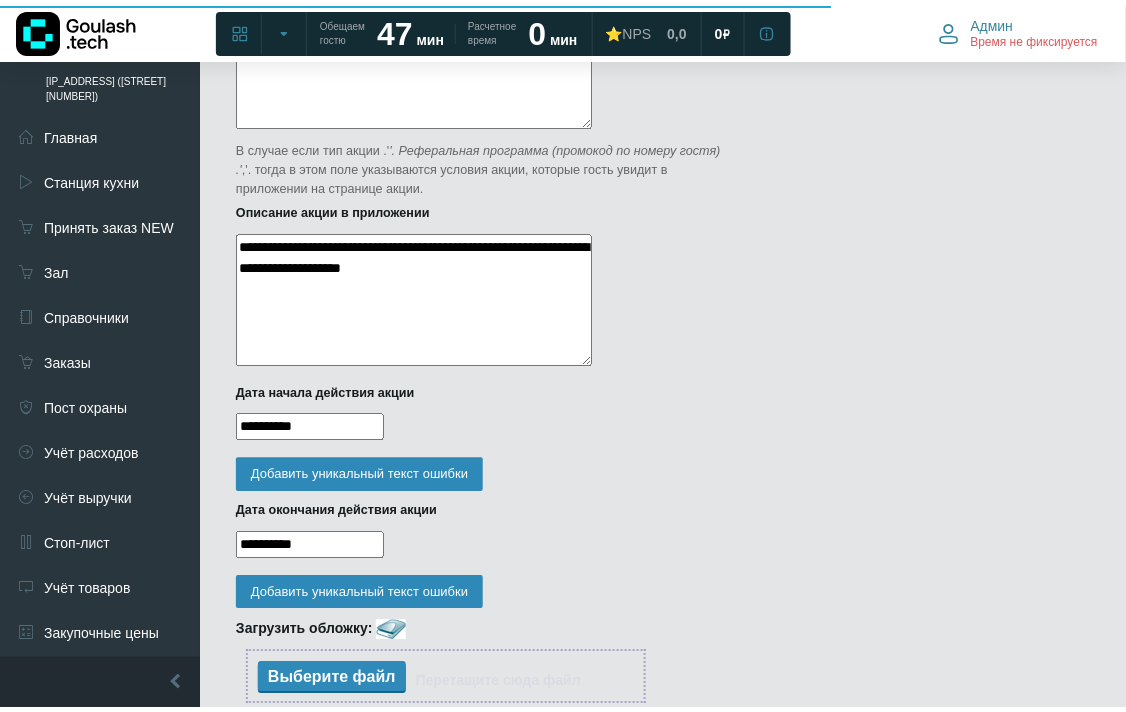 scroll, scrollTop: 593, scrollLeft: 0, axis: vertical 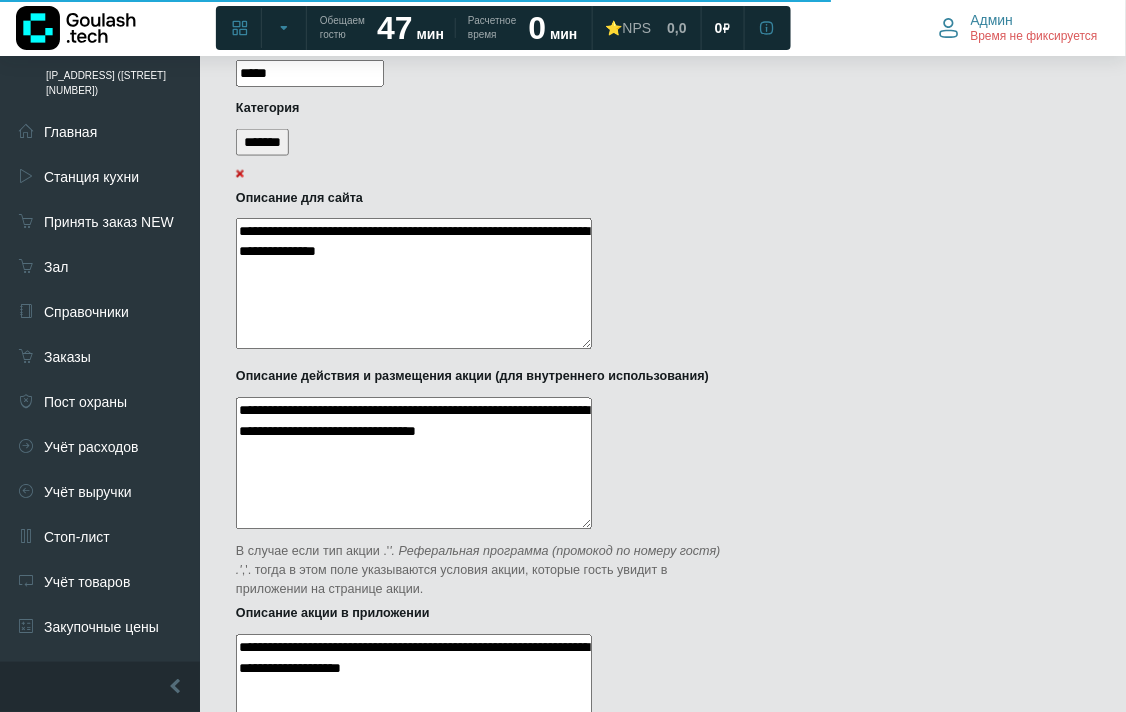 click on "**********" at bounding box center [414, 284] 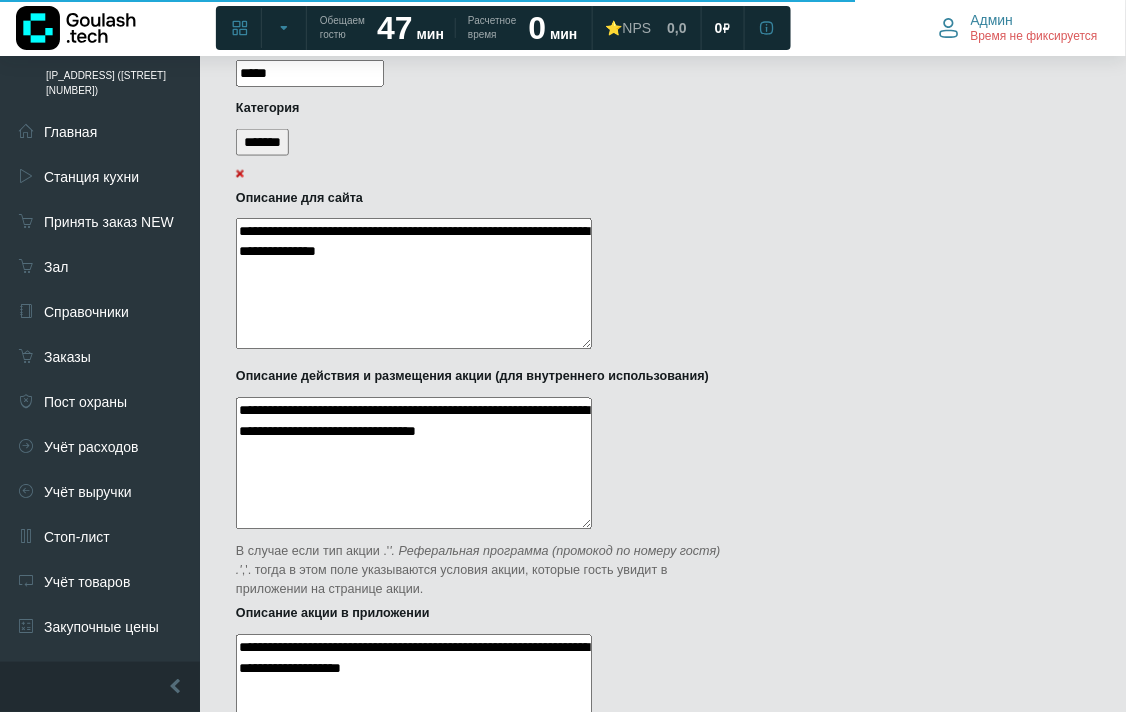 click on "**********" at bounding box center [414, 284] 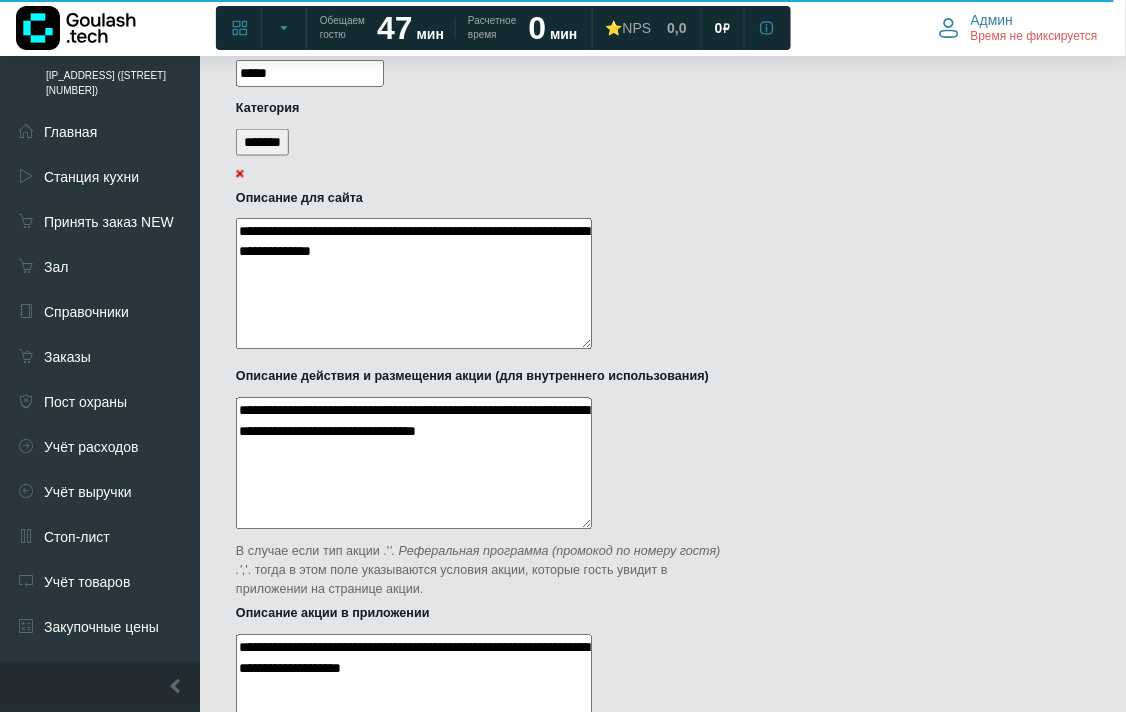 scroll, scrollTop: 148, scrollLeft: 0, axis: vertical 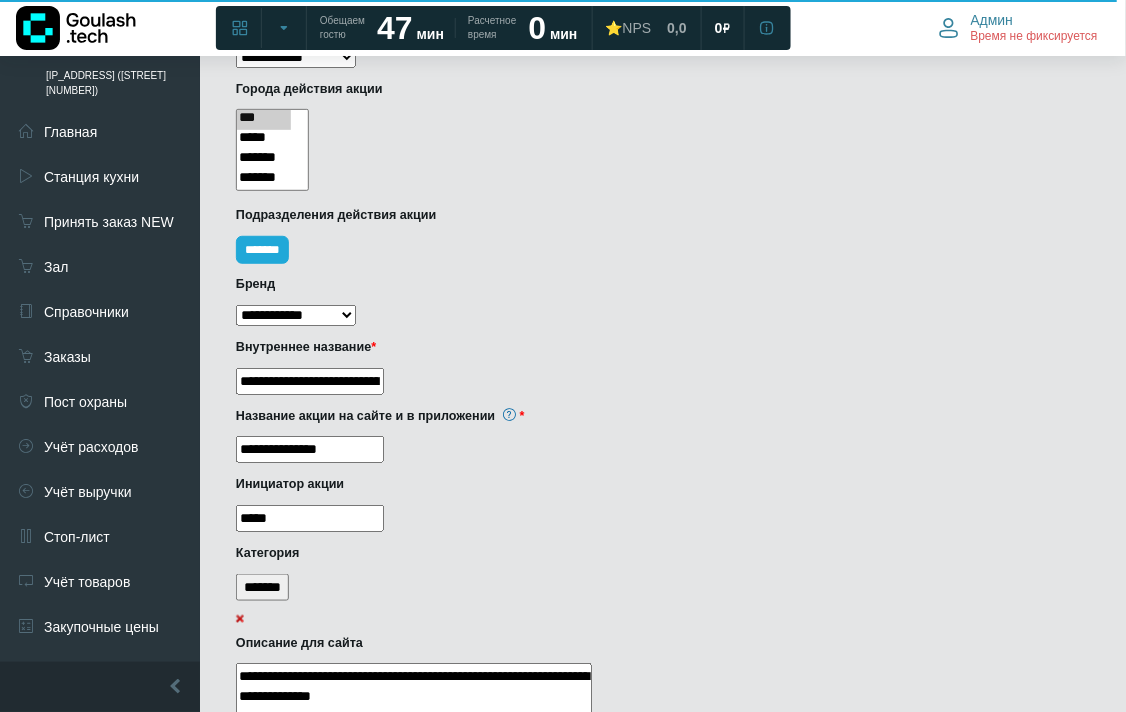 type on "**********" 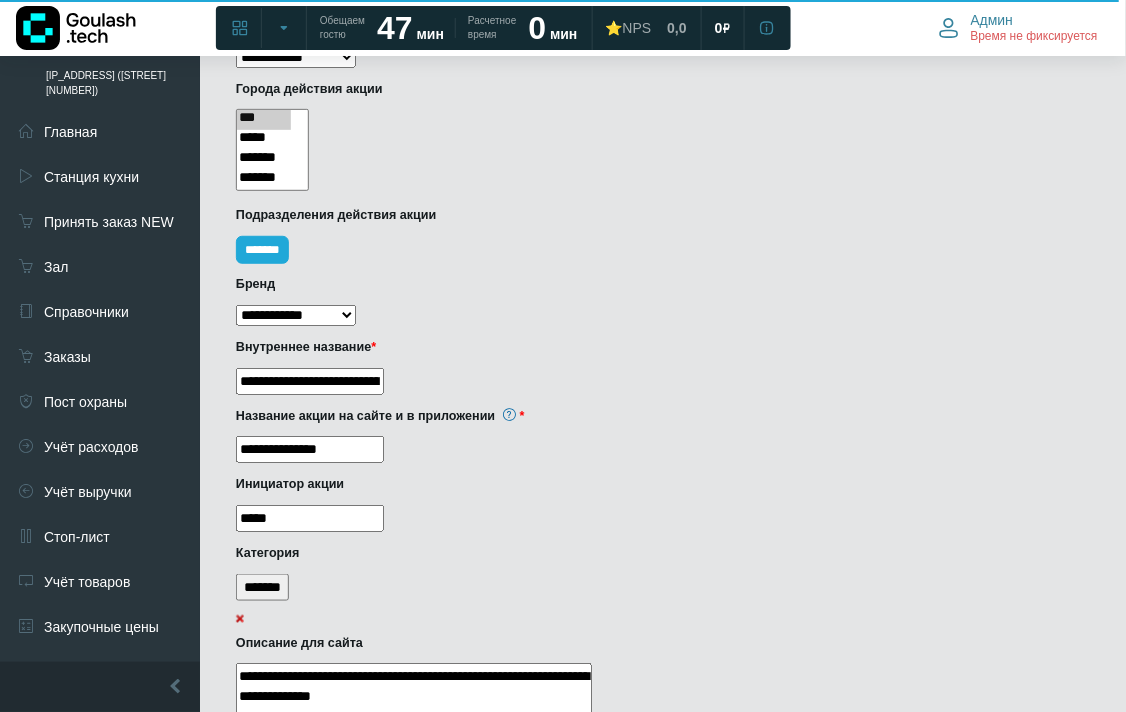 scroll, scrollTop: 0, scrollLeft: 124, axis: horizontal 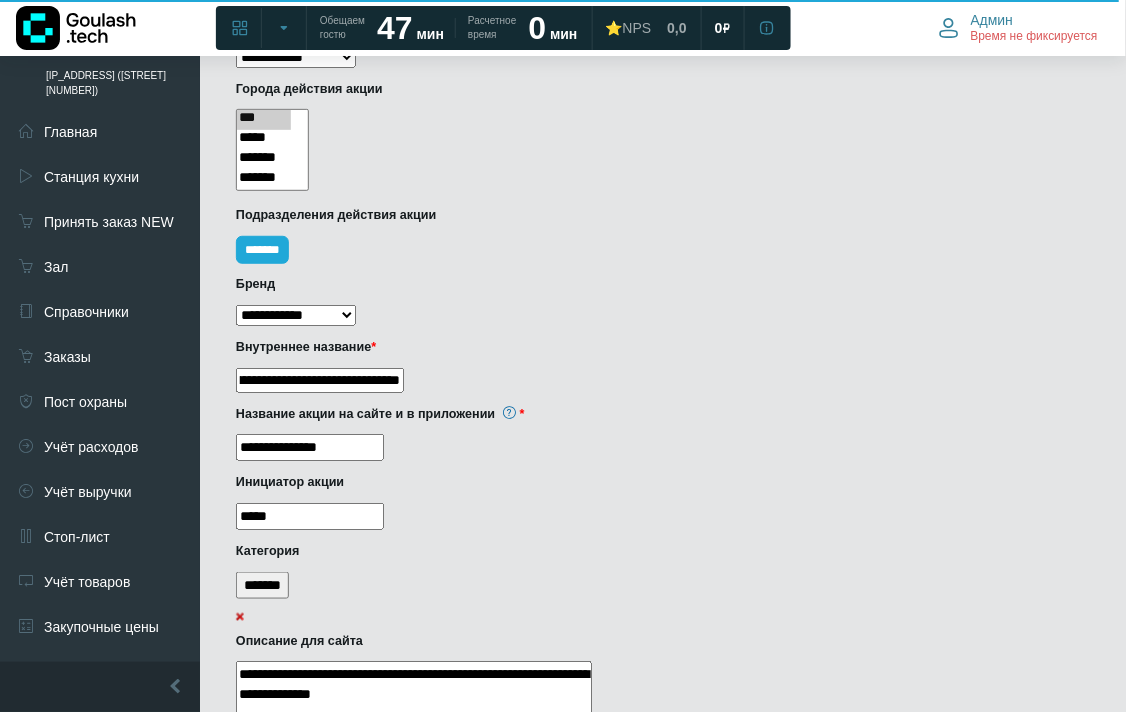 drag, startPoint x: 343, startPoint y: 370, endPoint x: 558, endPoint y: 372, distance: 215.00931 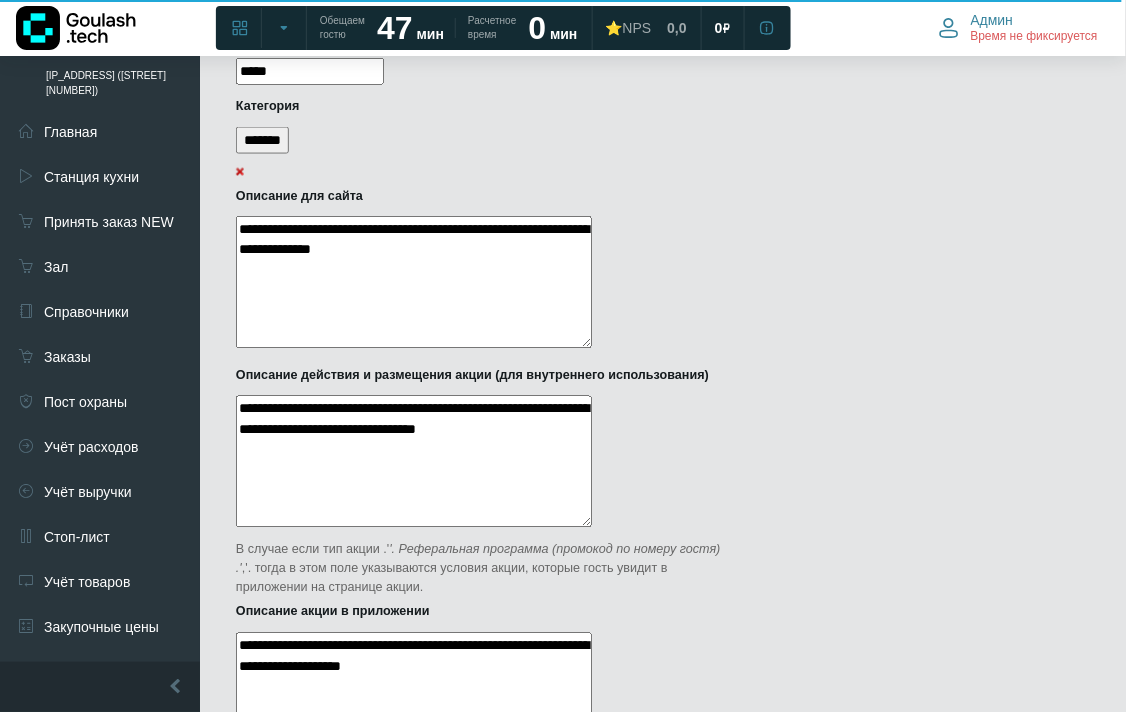 scroll, scrollTop: 815, scrollLeft: 0, axis: vertical 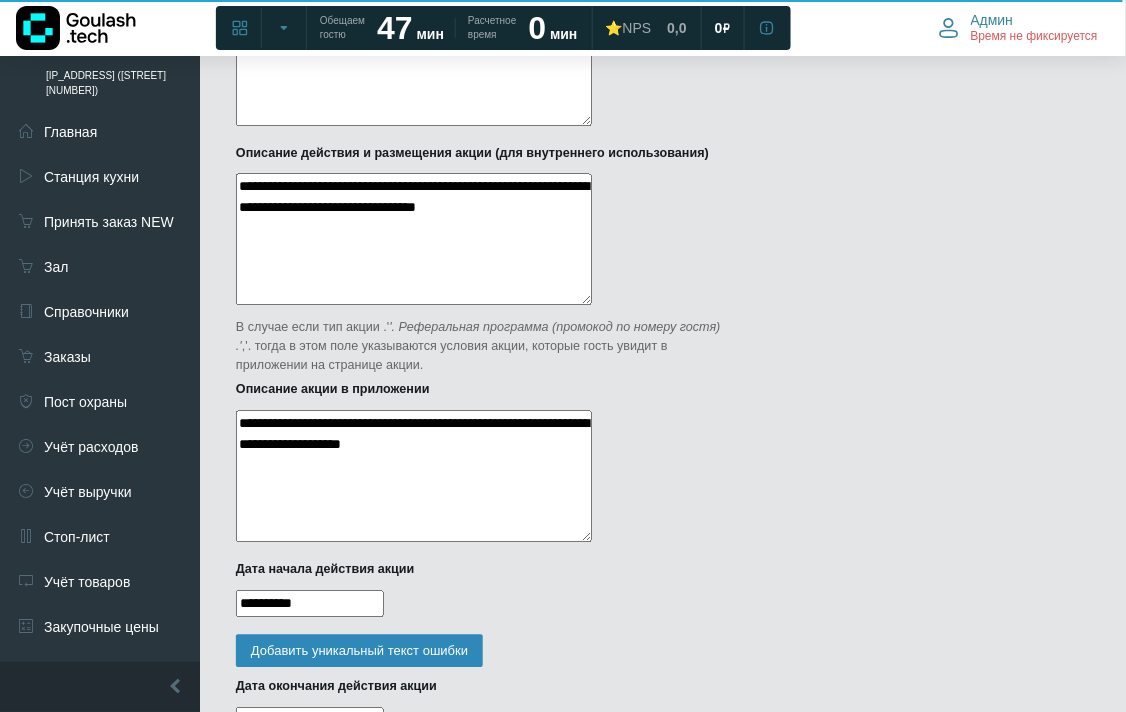 click on "**********" at bounding box center (414, 477) 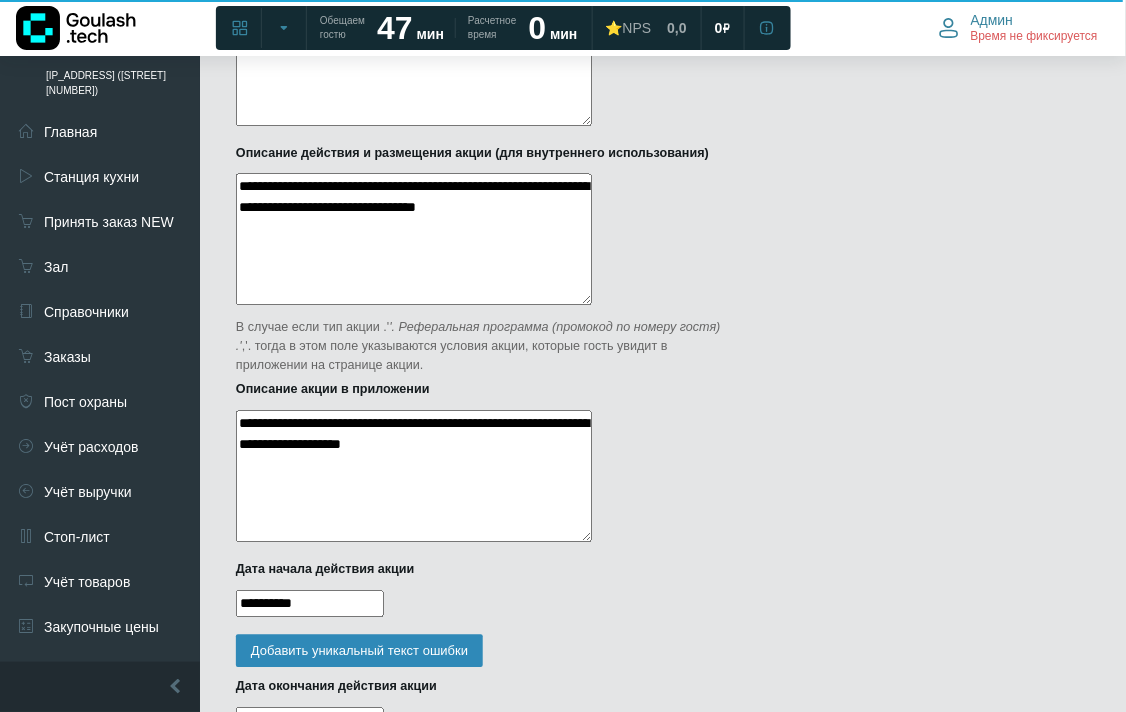 scroll, scrollTop: 0, scrollLeft: 0, axis: both 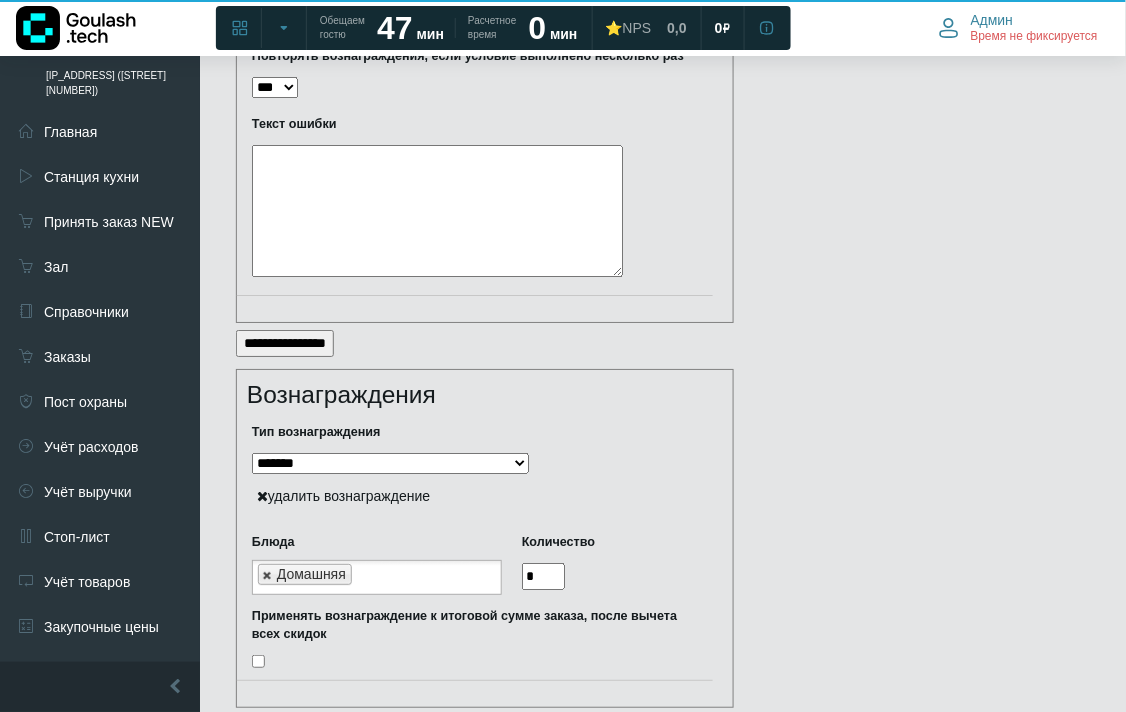 click at bounding box center [268, 575] 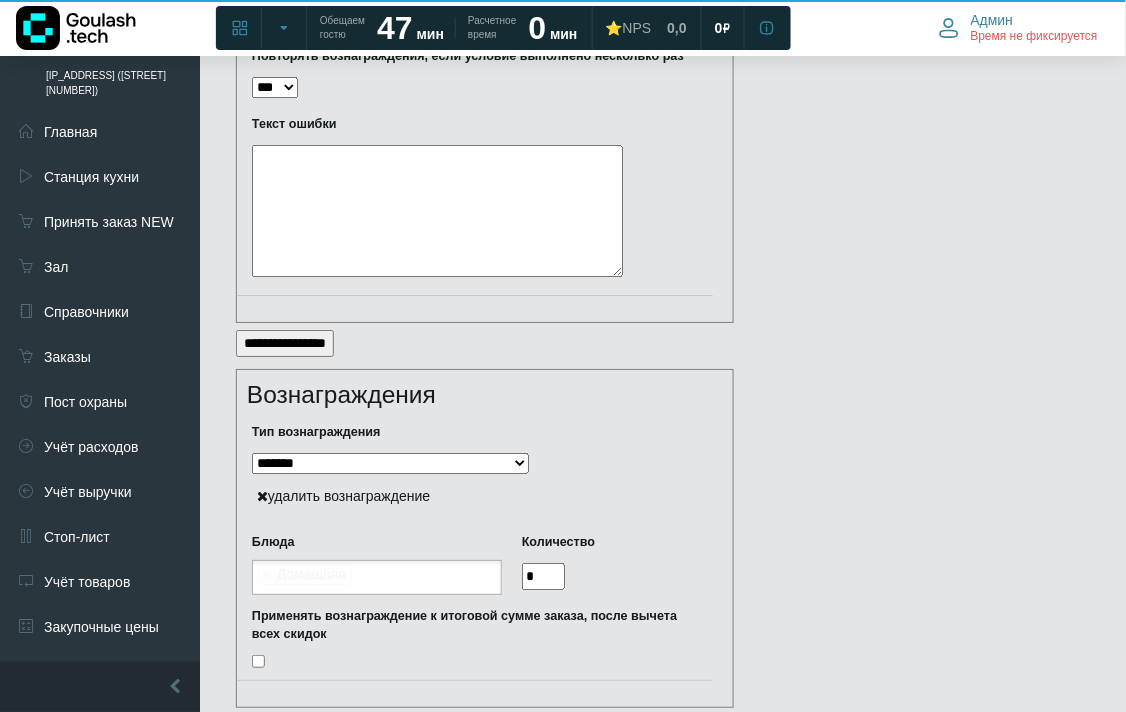 type on "**********" 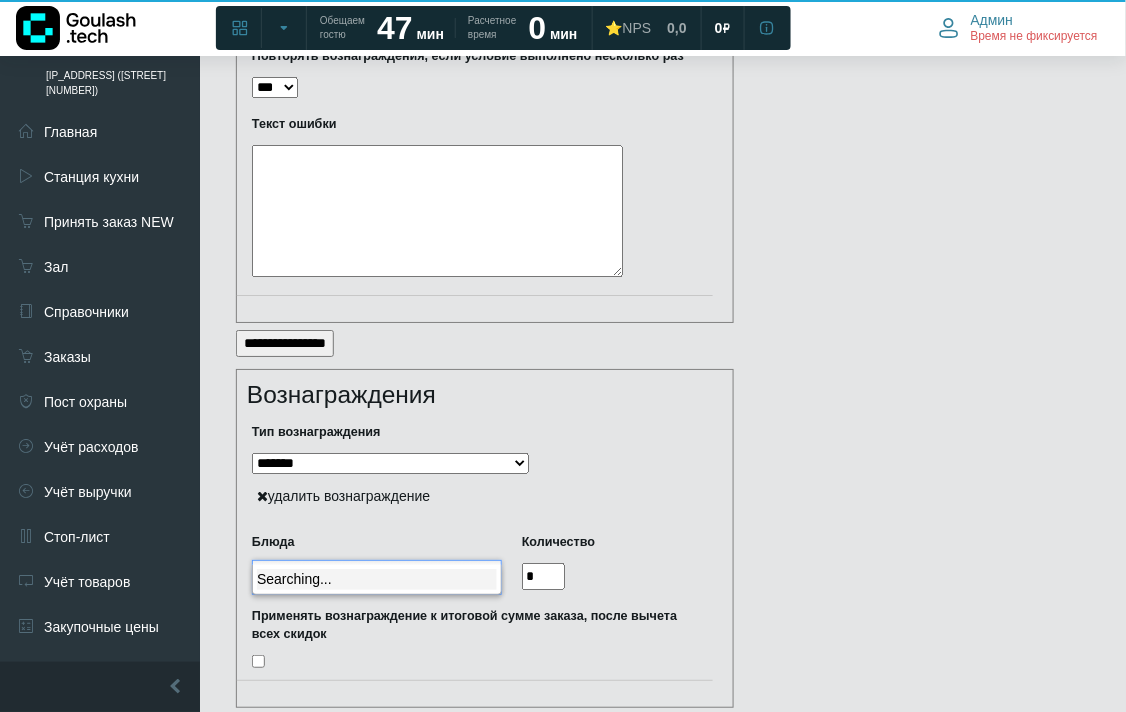 click on "Дашборд текущей смены
[STREET] [NUMBER]
Подразделение не найдено" at bounding box center [563, -1139] 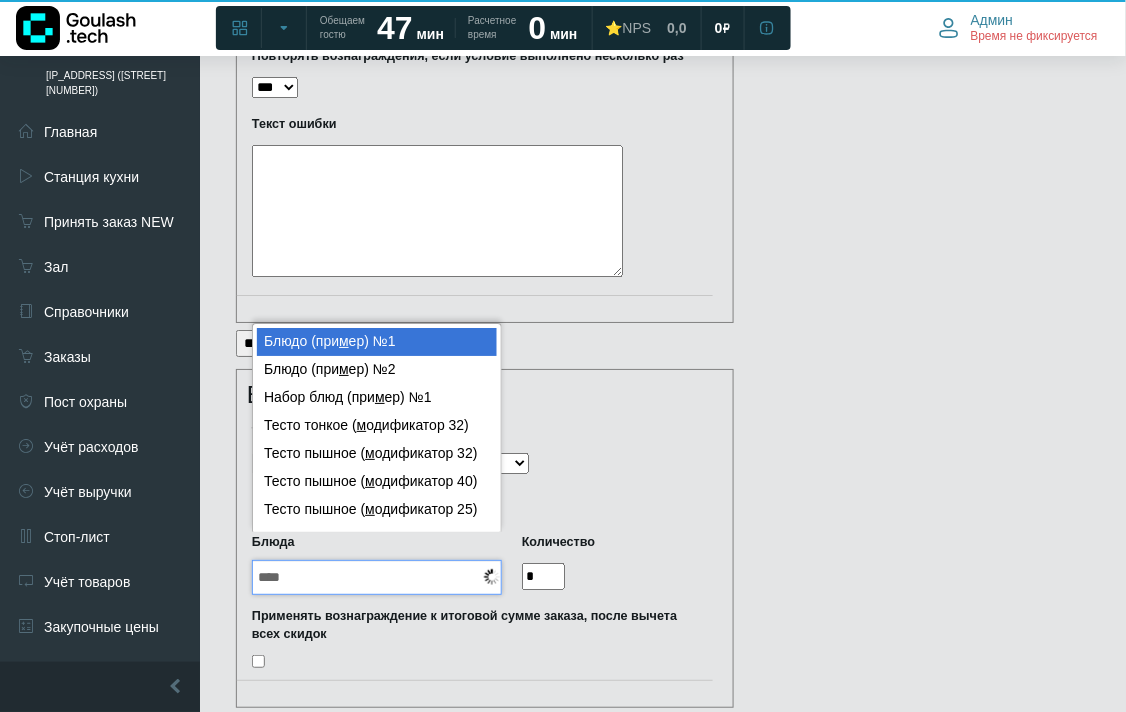 type on "*****" 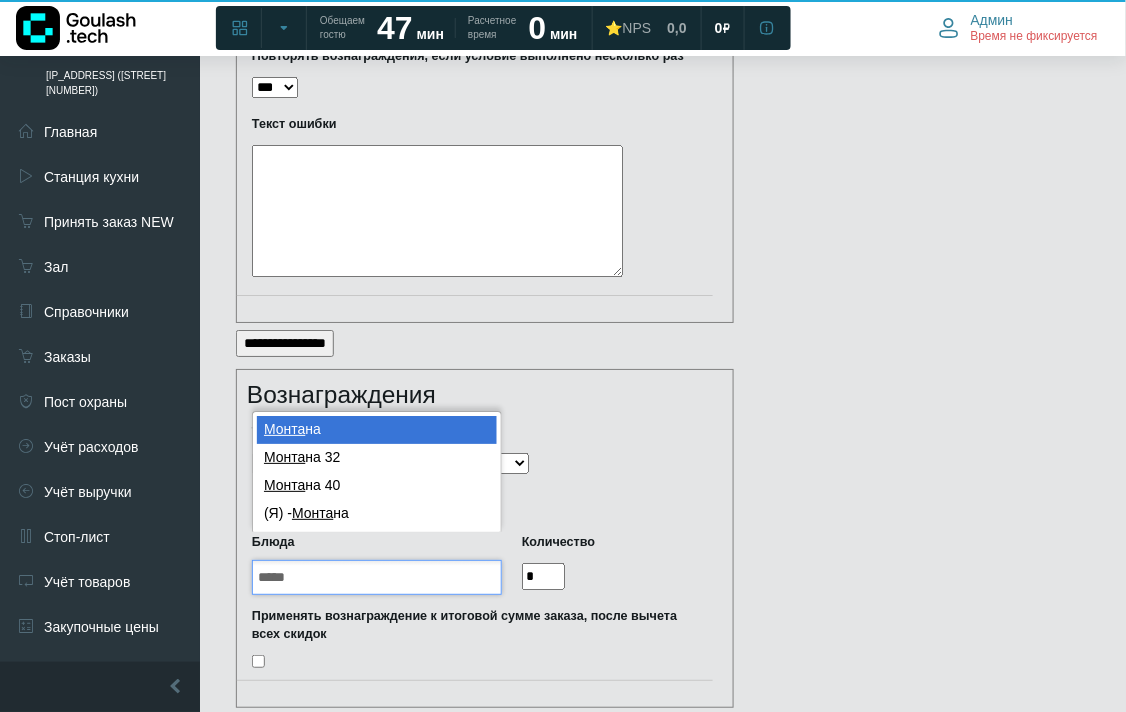 type 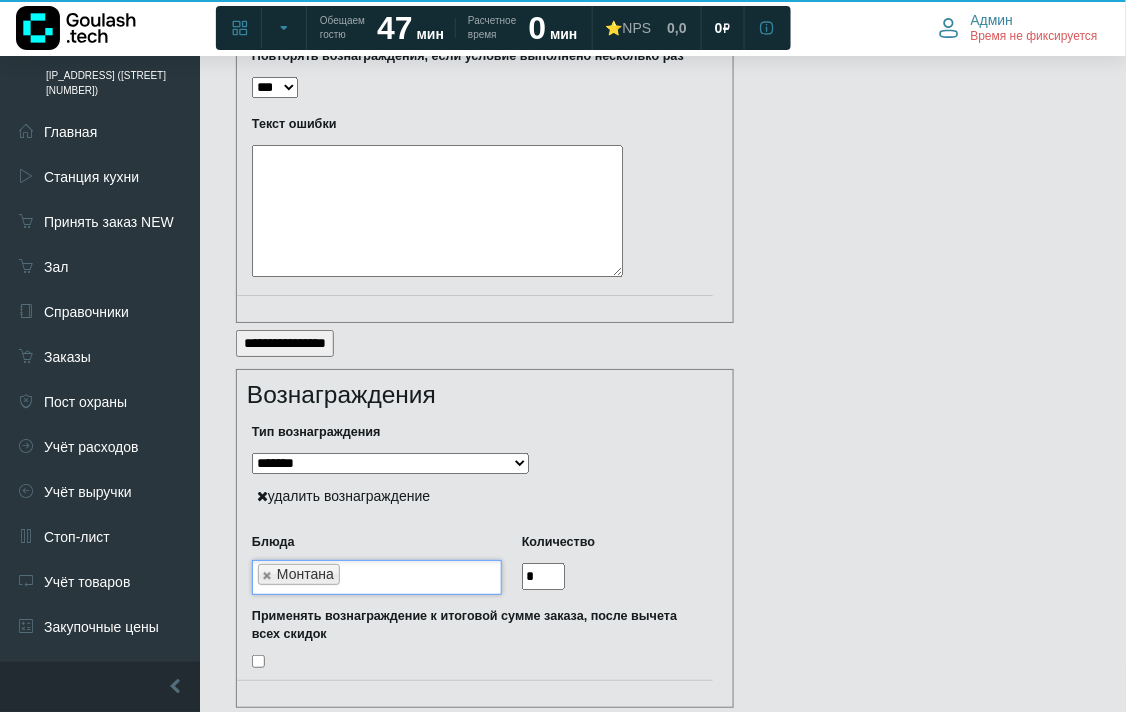 scroll, scrollTop: 3260, scrollLeft: 0, axis: vertical 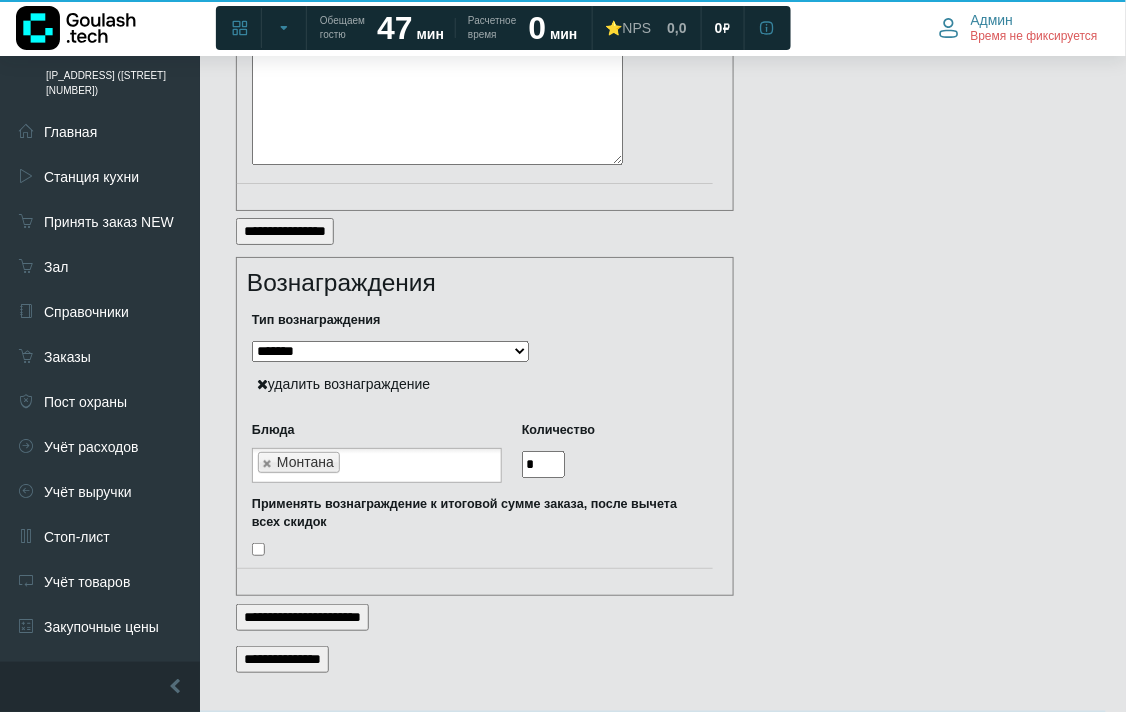 click on "**********" at bounding box center [282, 659] 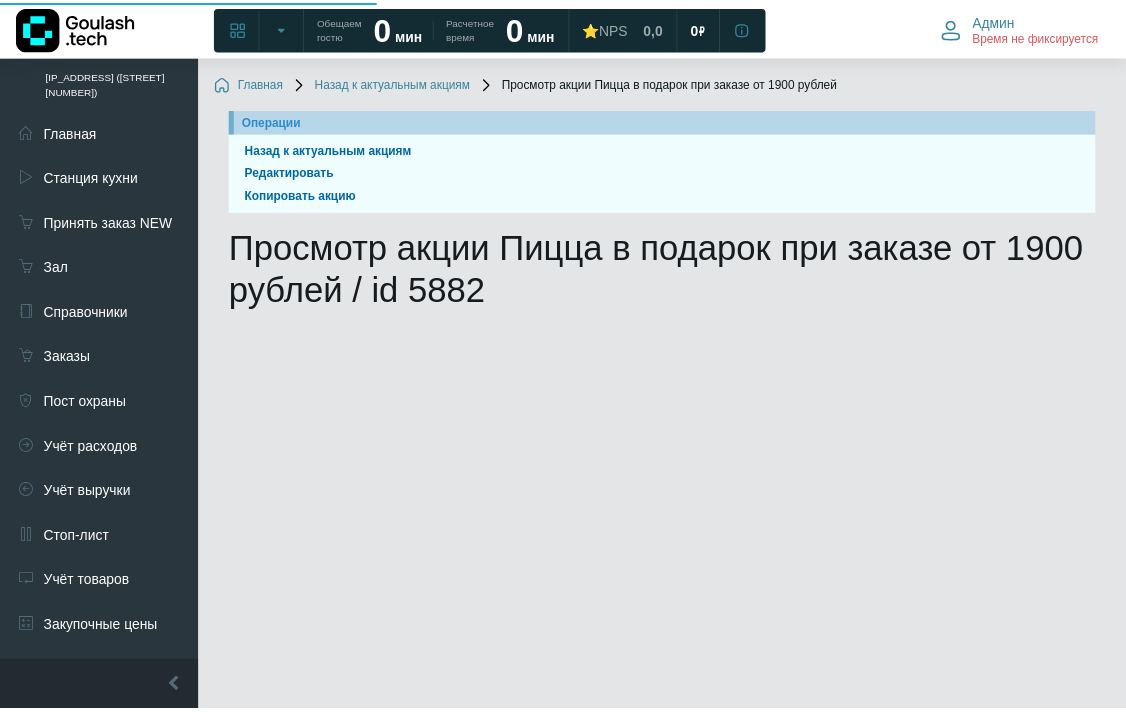 scroll, scrollTop: 0, scrollLeft: 0, axis: both 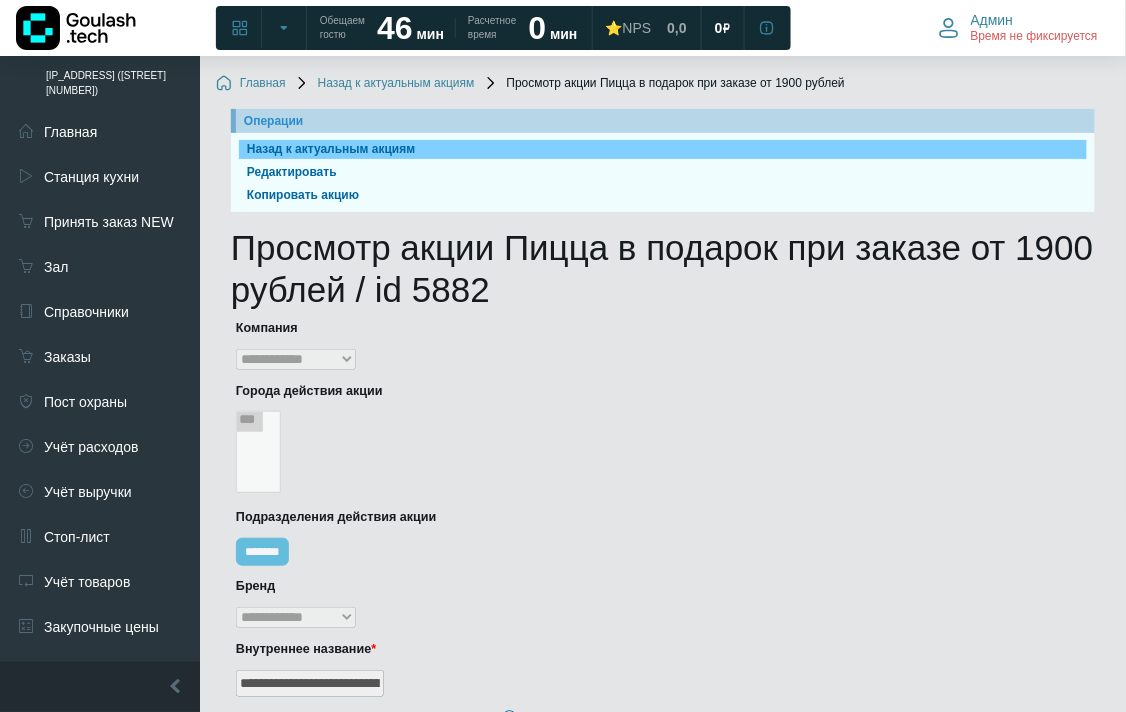 click on "Назад к актуальным акциям" at bounding box center [663, 149] 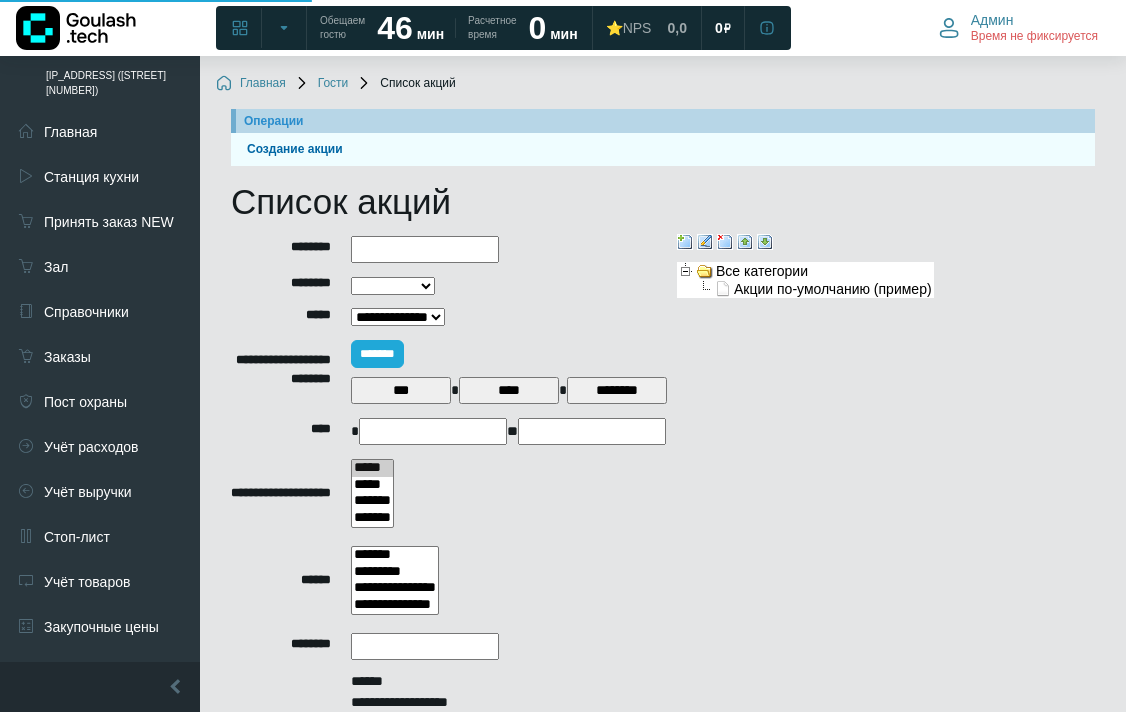 select 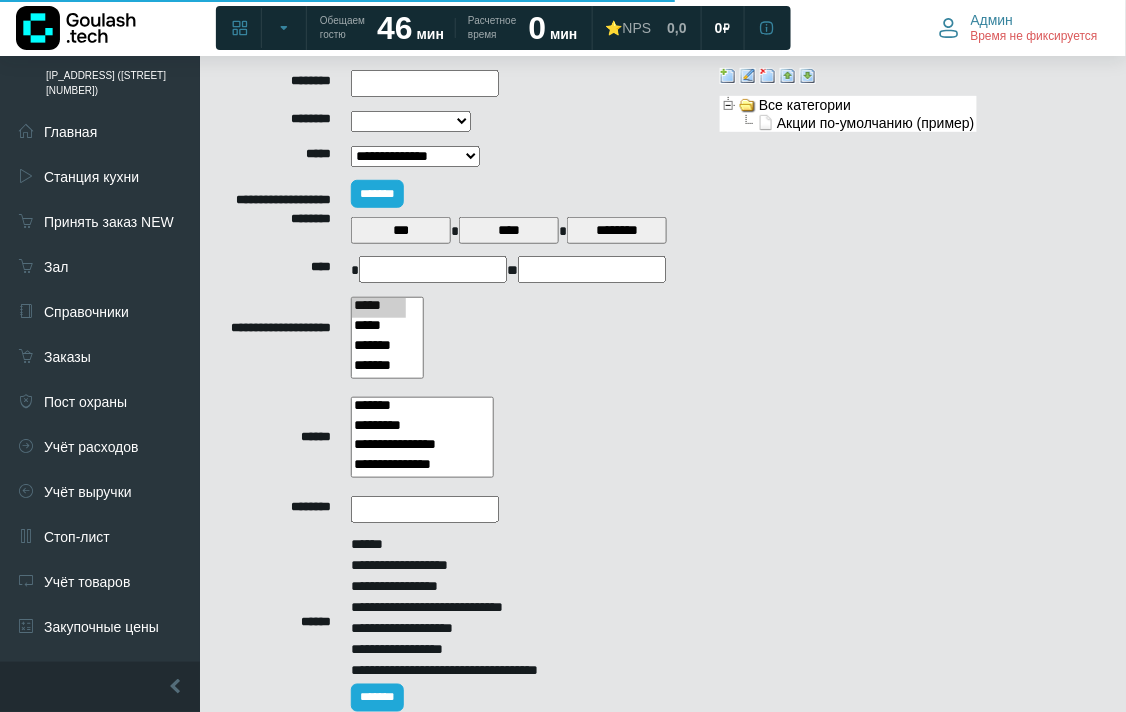 scroll, scrollTop: 277, scrollLeft: 0, axis: vertical 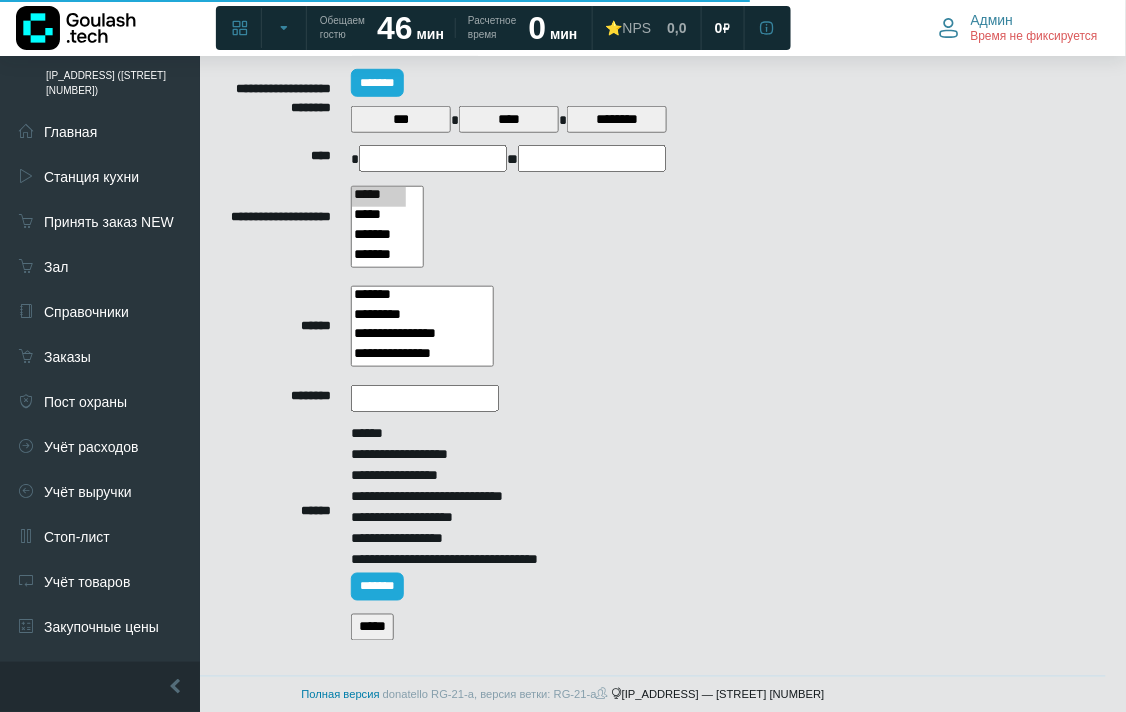 click on "*****" at bounding box center (372, 627) 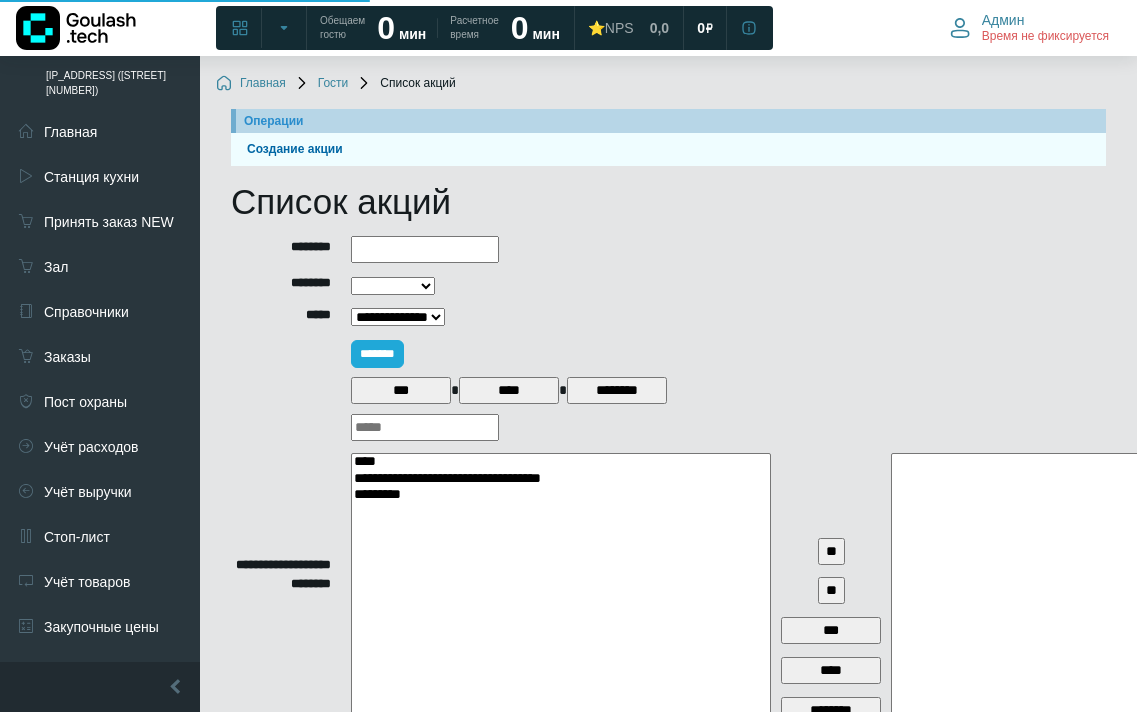 select 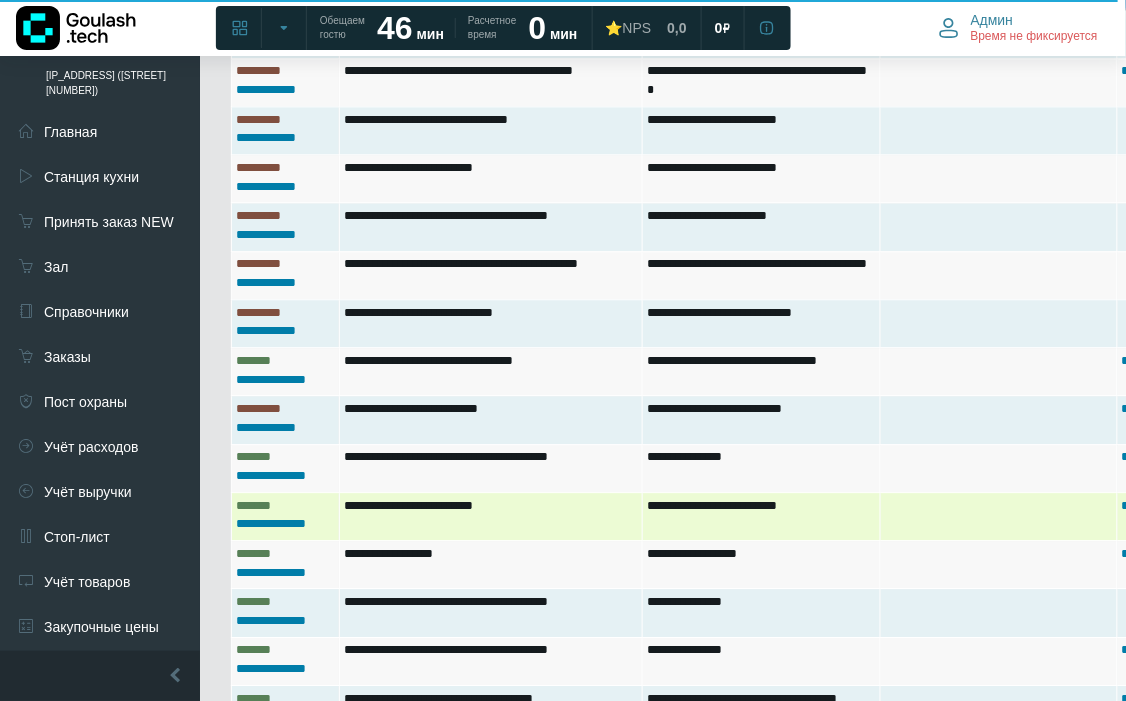 scroll, scrollTop: 1111, scrollLeft: 0, axis: vertical 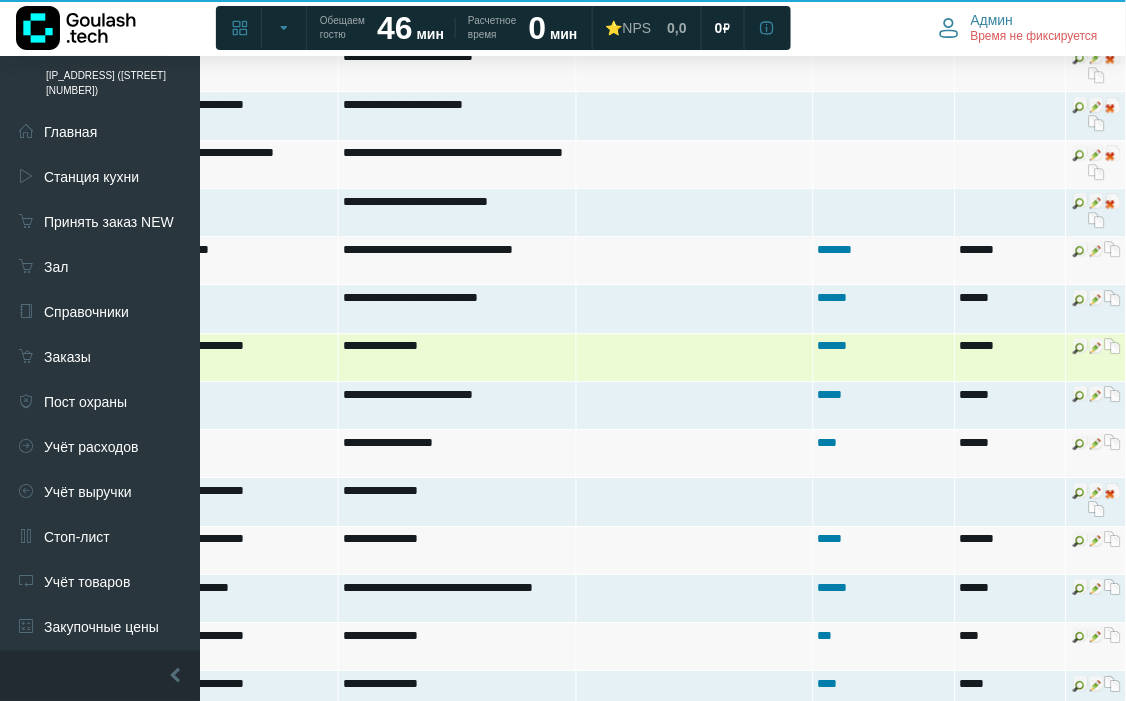 click at bounding box center (1097, 346) 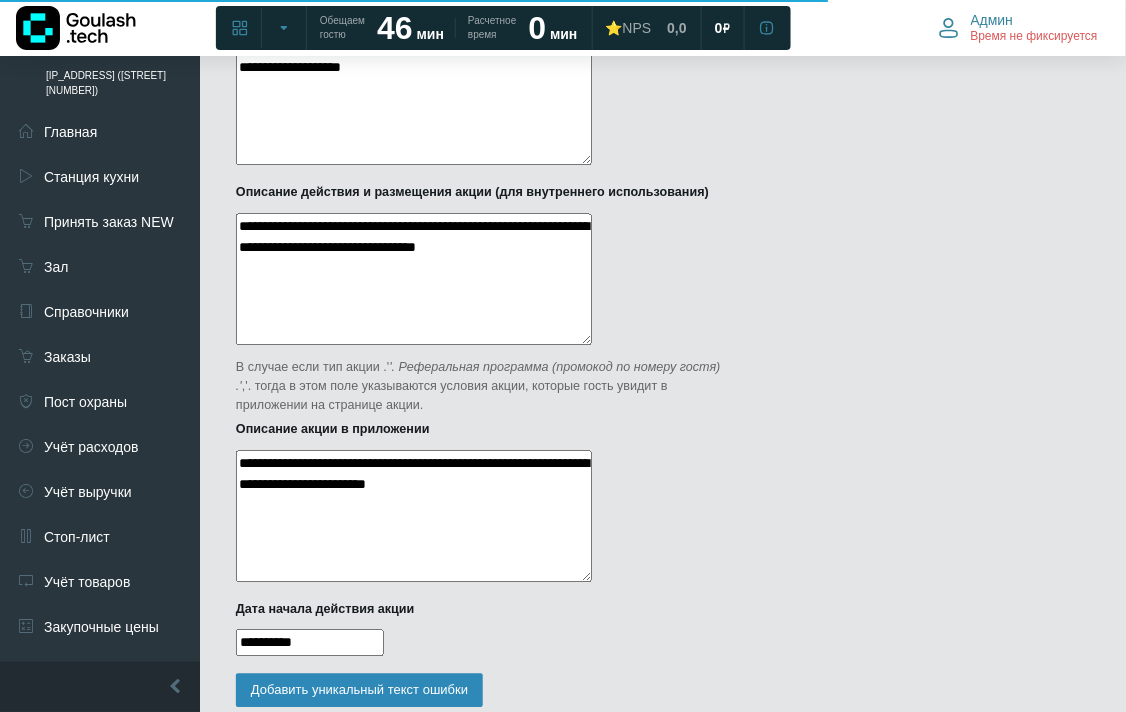 scroll, scrollTop: 555, scrollLeft: 0, axis: vertical 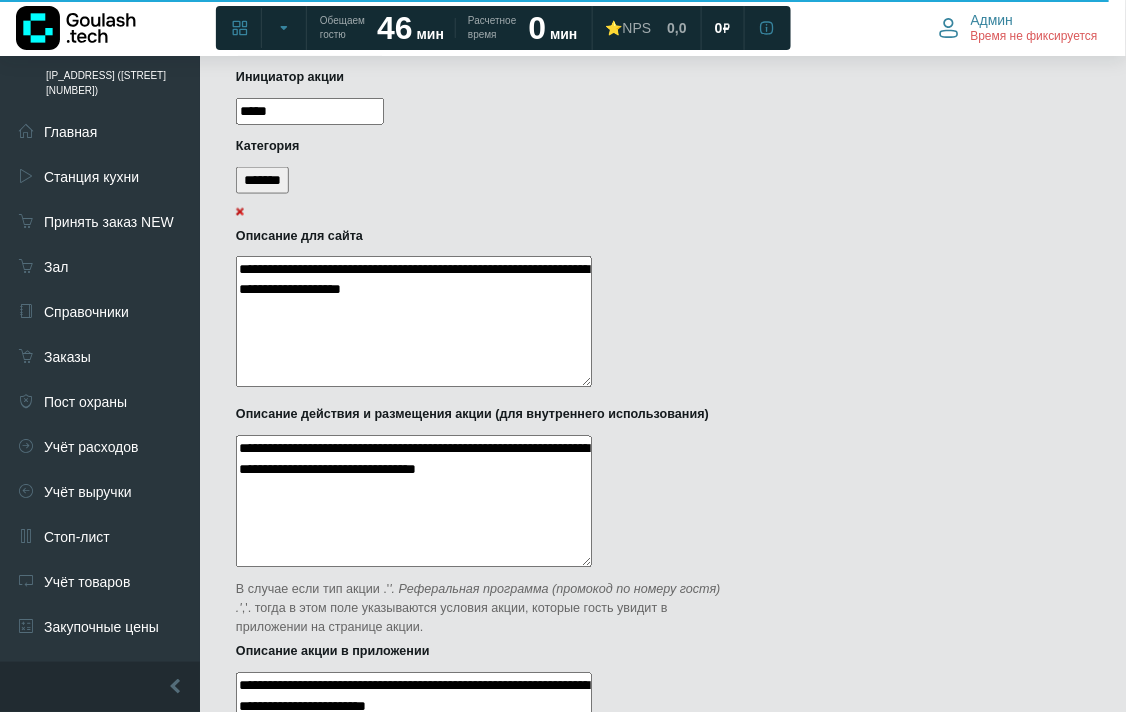 click on "**********" at bounding box center (414, 322) 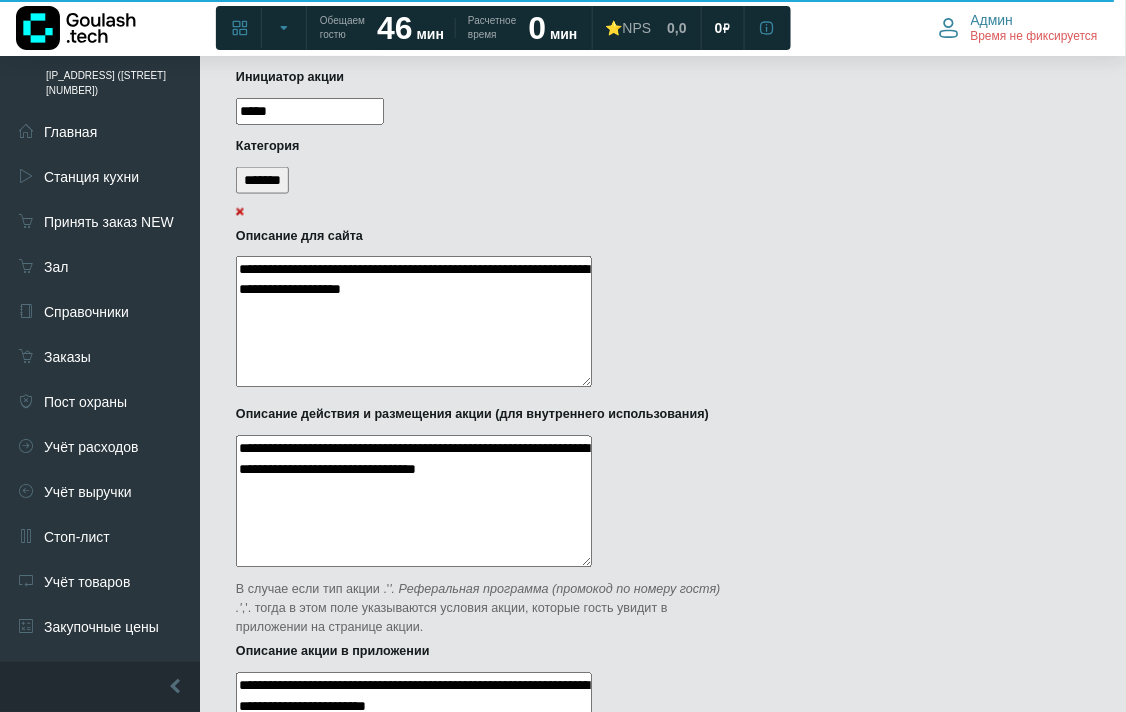 click on "**********" at bounding box center (414, 322) 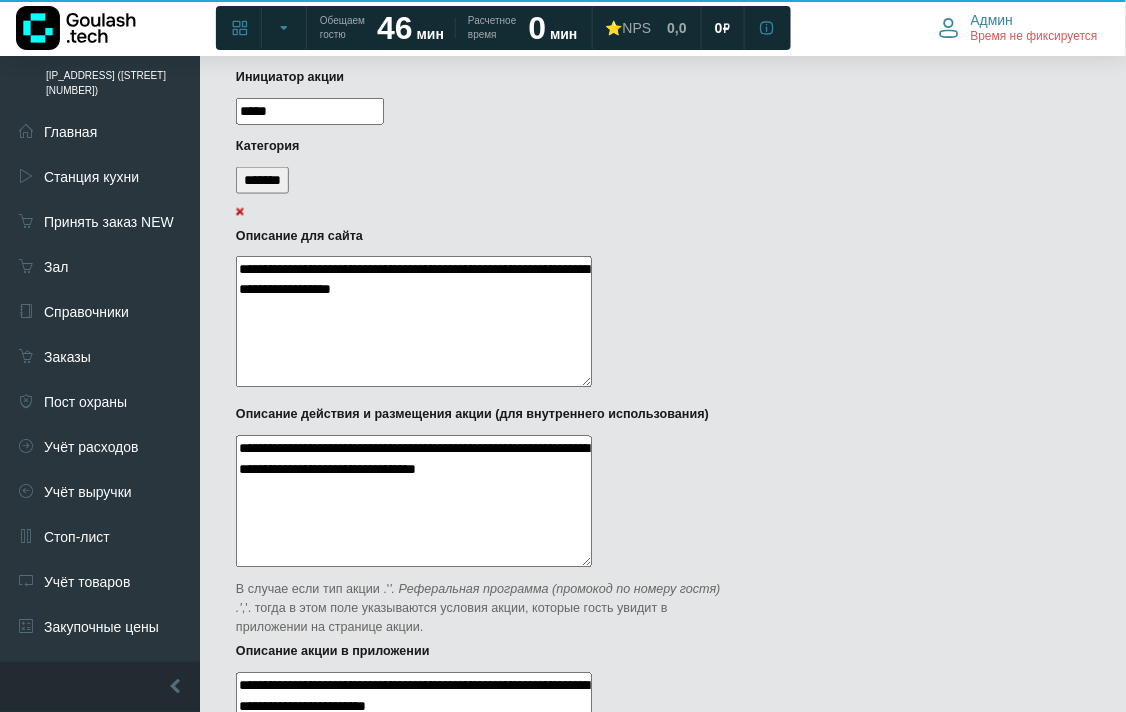 scroll, scrollTop: 777, scrollLeft: 0, axis: vertical 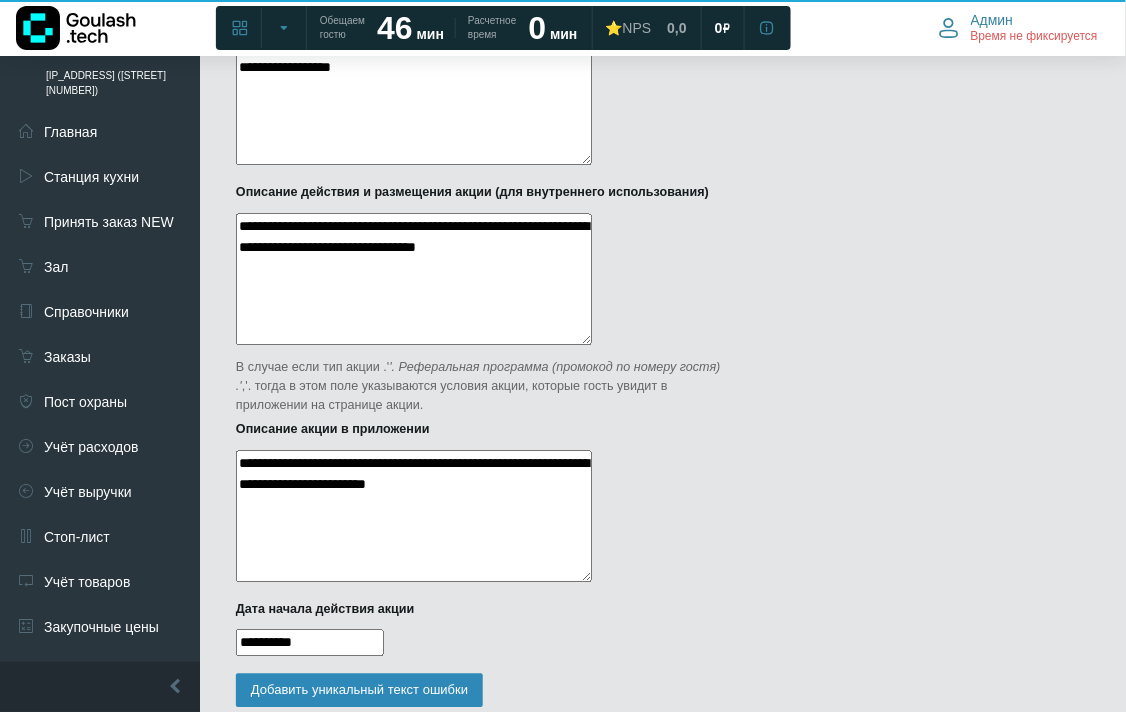 type on "**********" 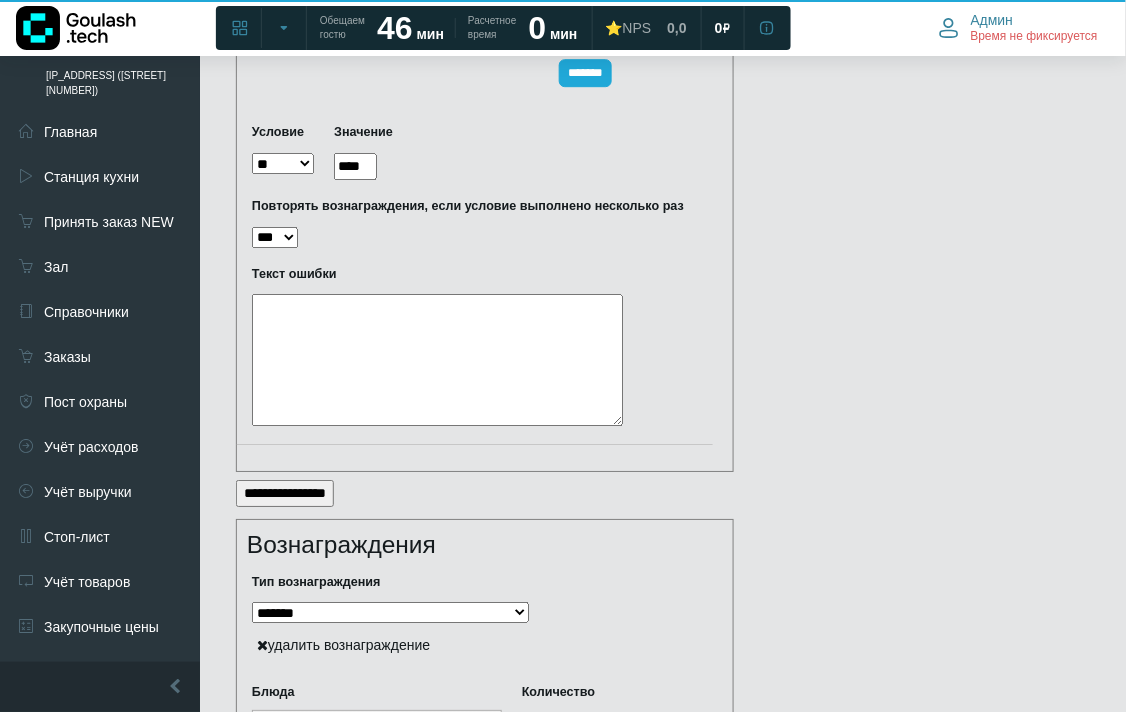 scroll, scrollTop: 3273, scrollLeft: 0, axis: vertical 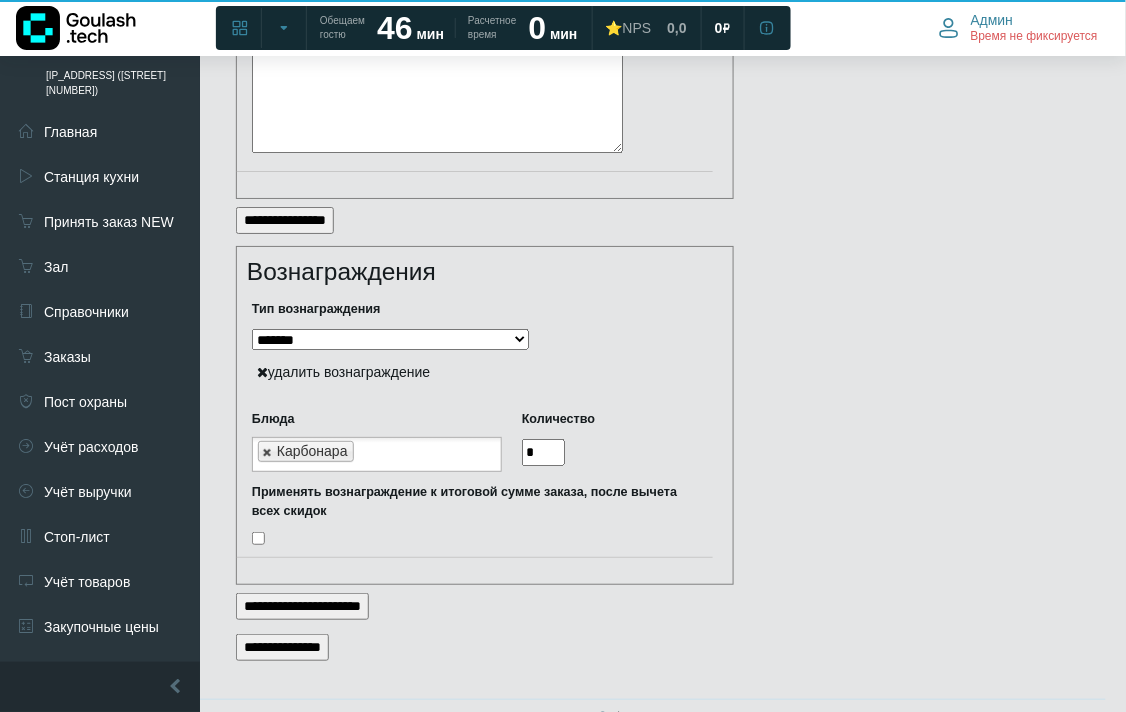 click at bounding box center [268, 452] 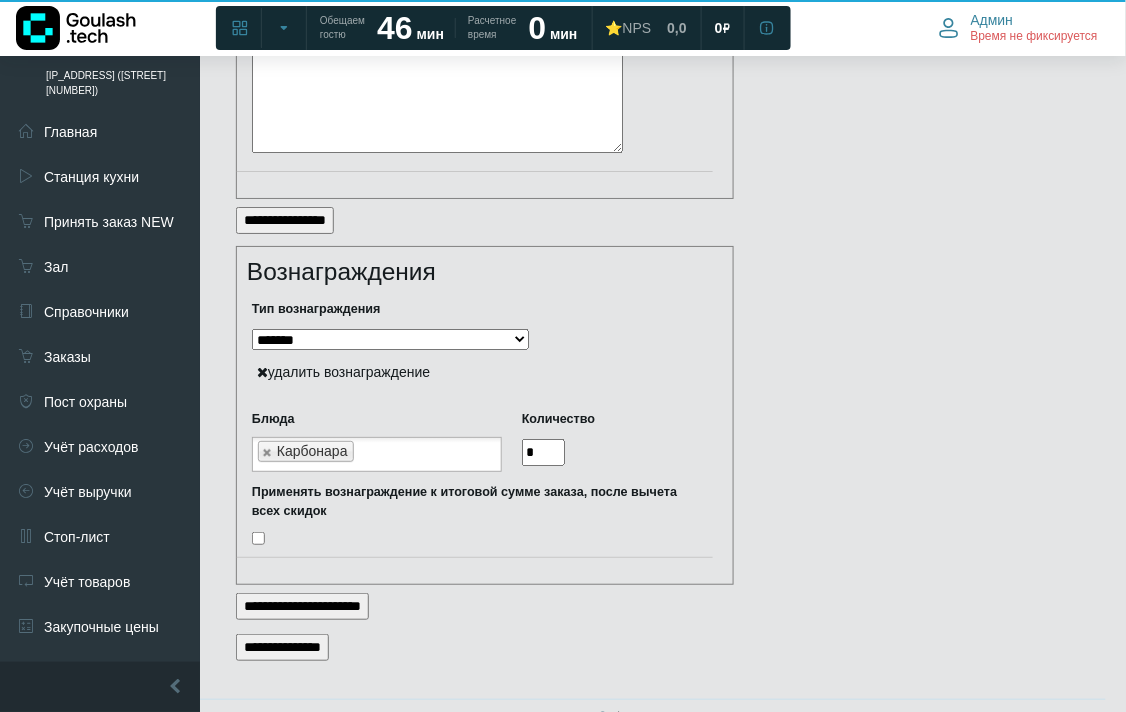 type on "**********" 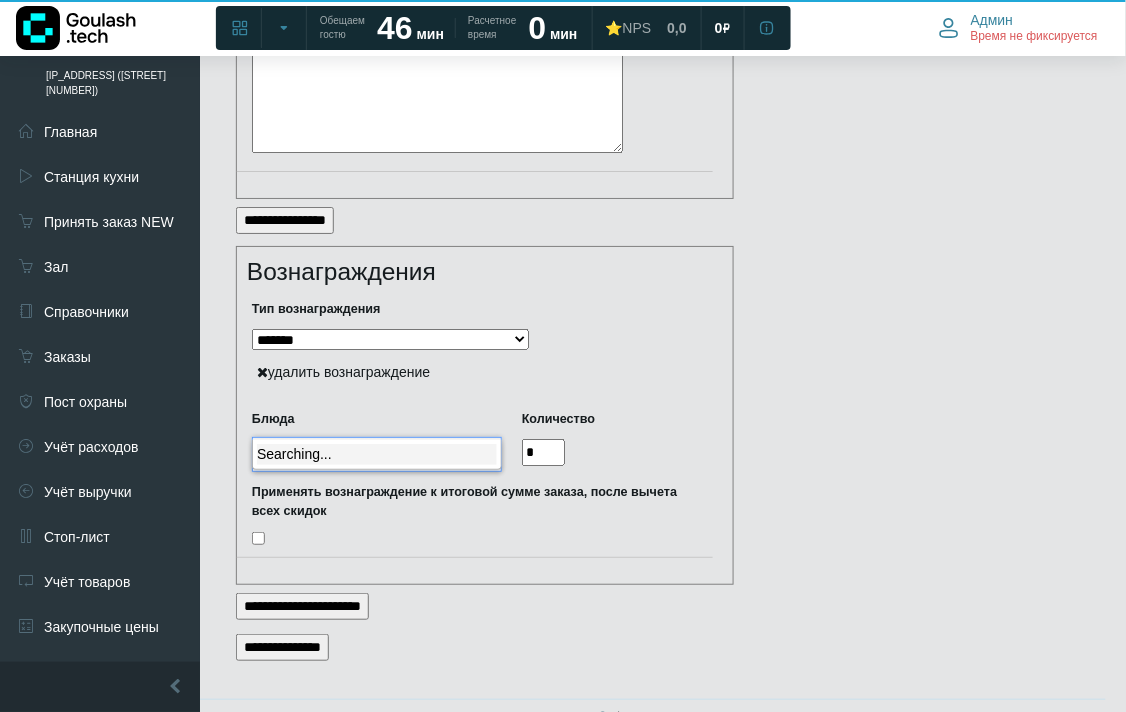 click on "Дашборд текущей смены
Швецова 3
Подразделение не найдено" at bounding box center (563, -1263) 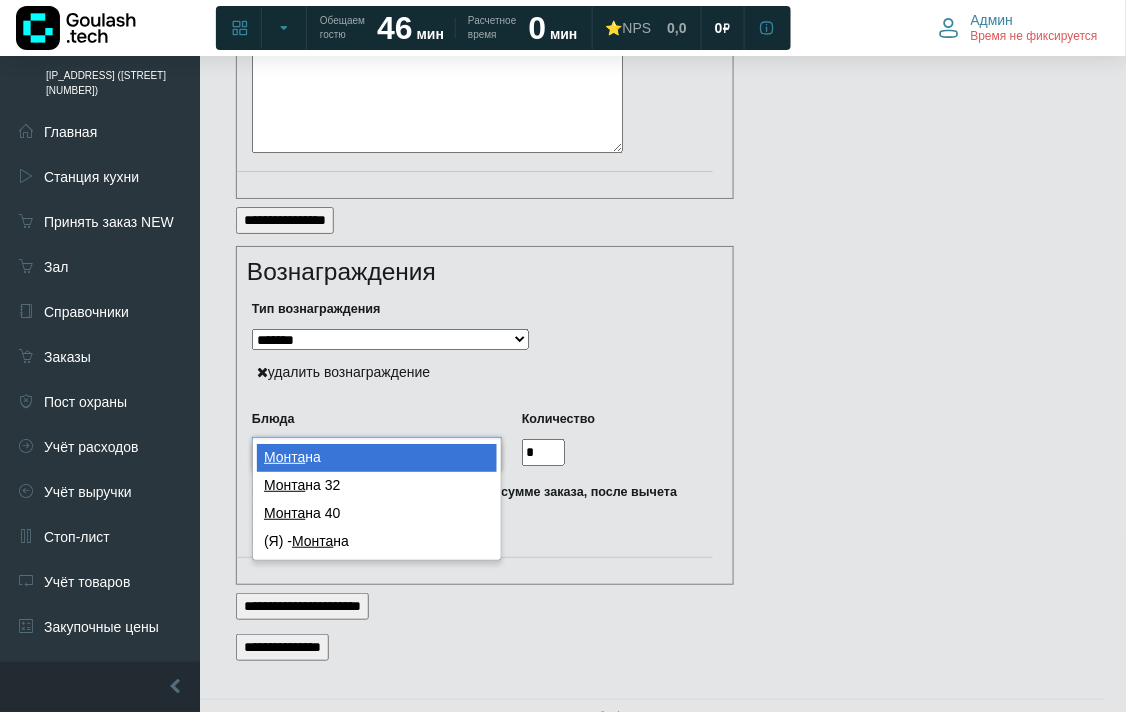 type on "*****" 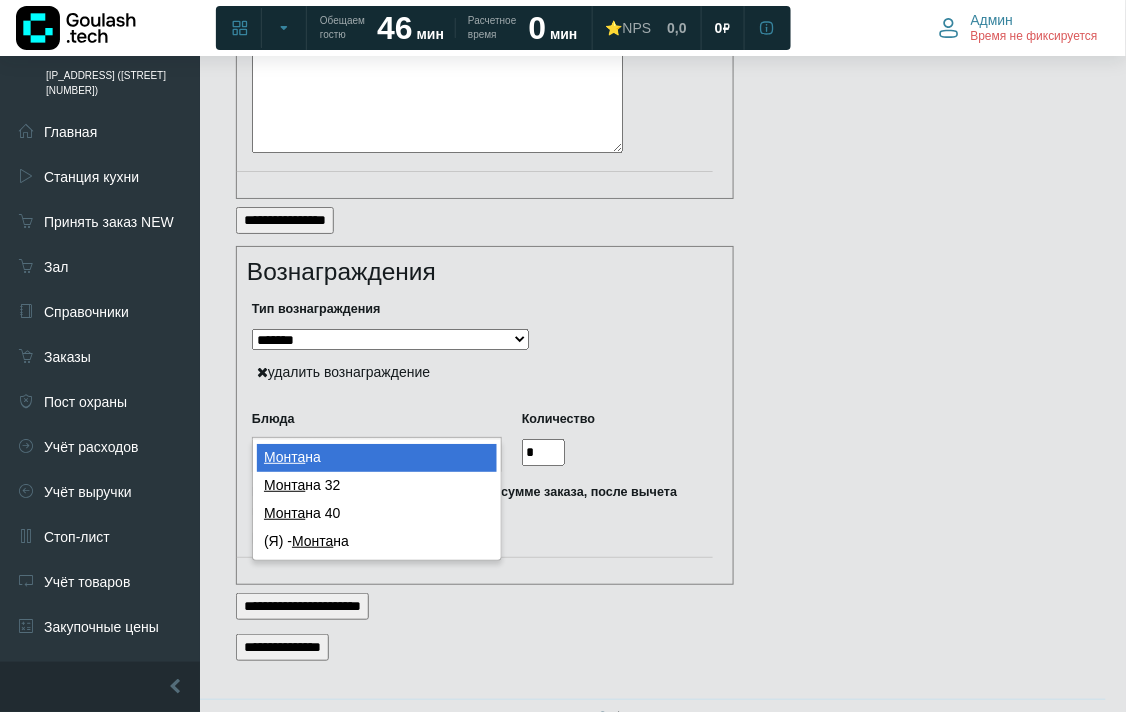 type 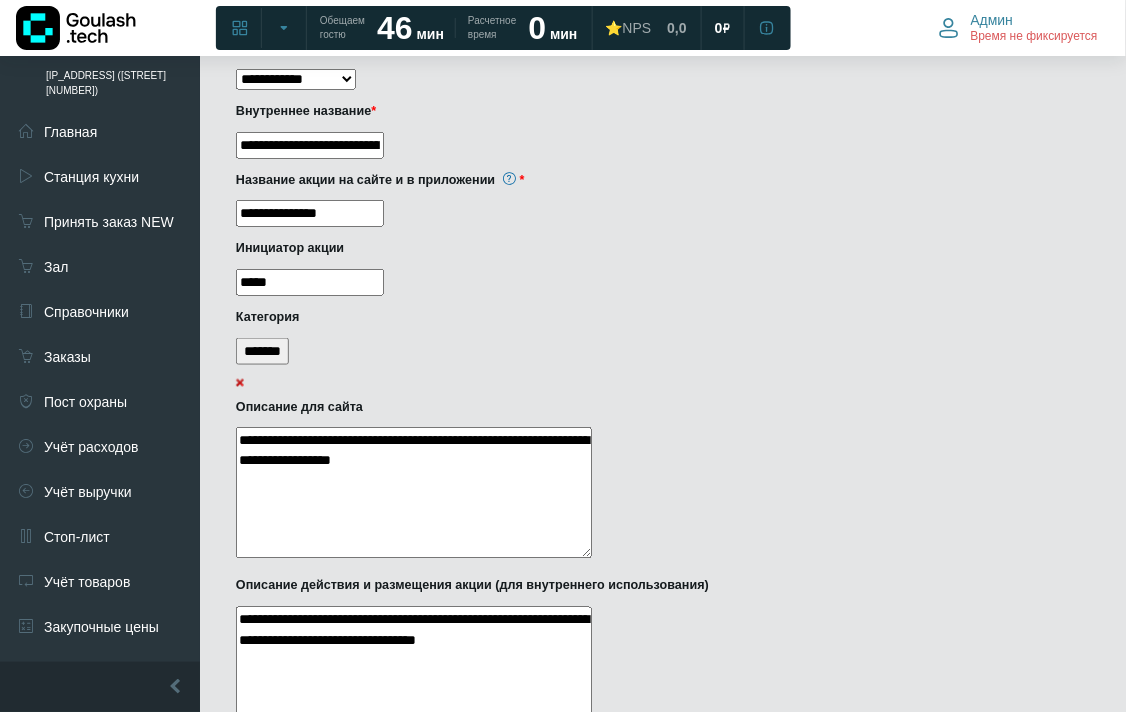 scroll, scrollTop: 162, scrollLeft: 0, axis: vertical 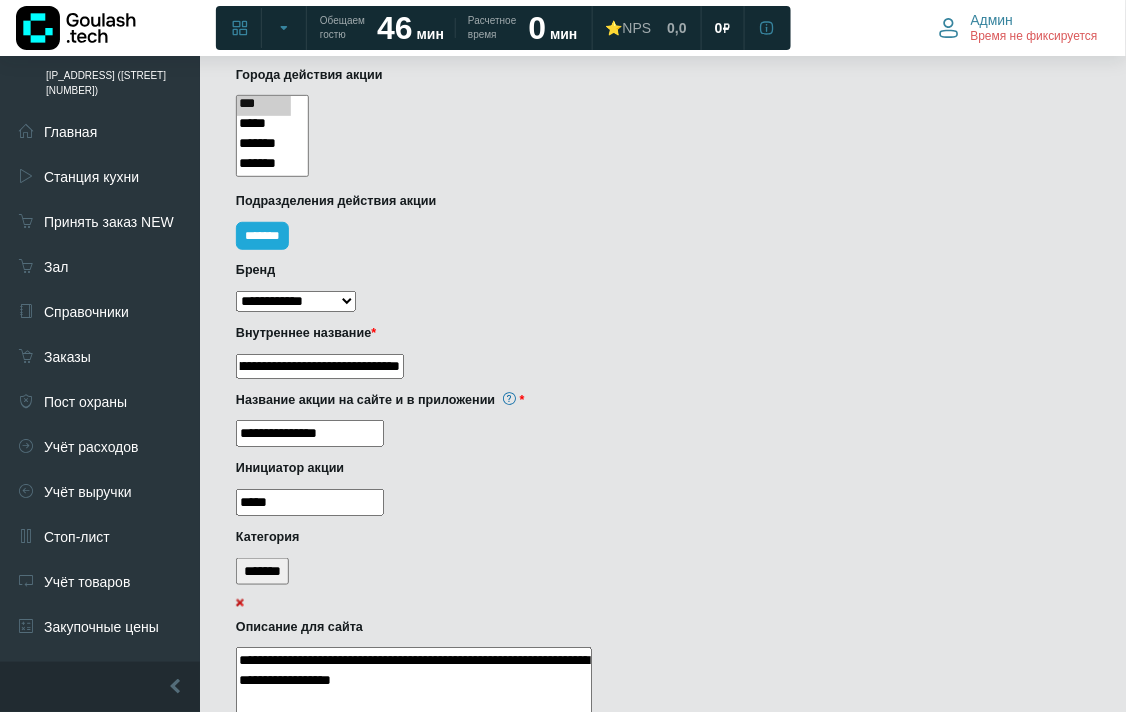 drag, startPoint x: 328, startPoint y: 370, endPoint x: 623, endPoint y: 370, distance: 295 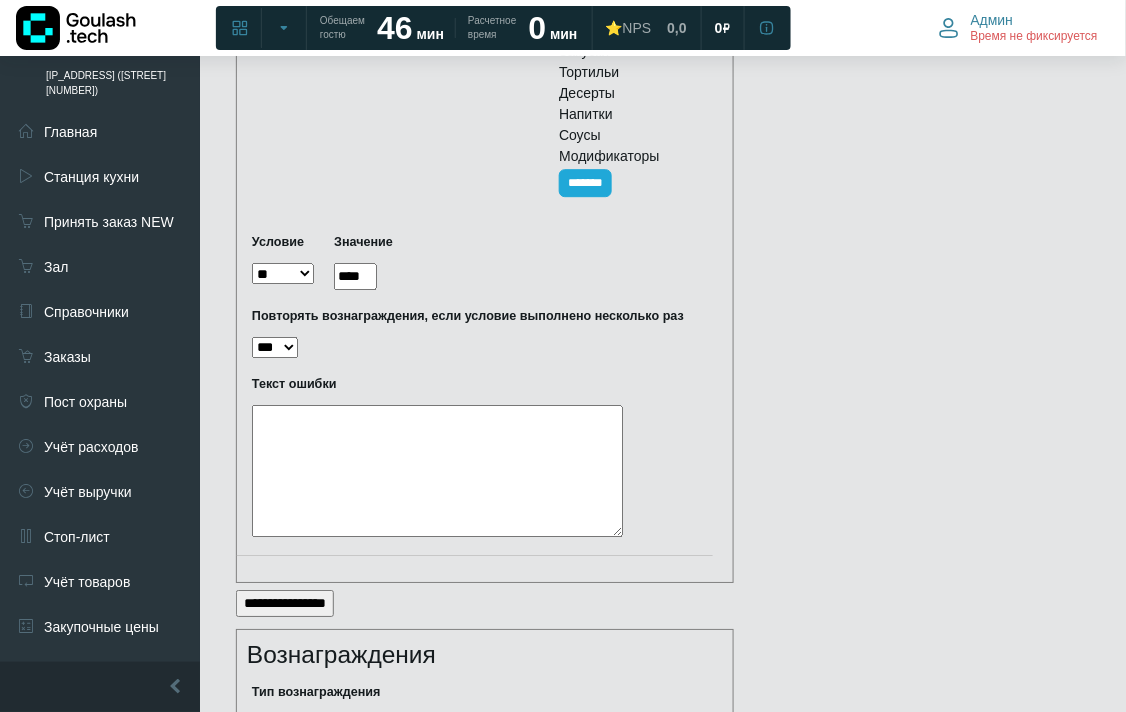scroll, scrollTop: 3273, scrollLeft: 0, axis: vertical 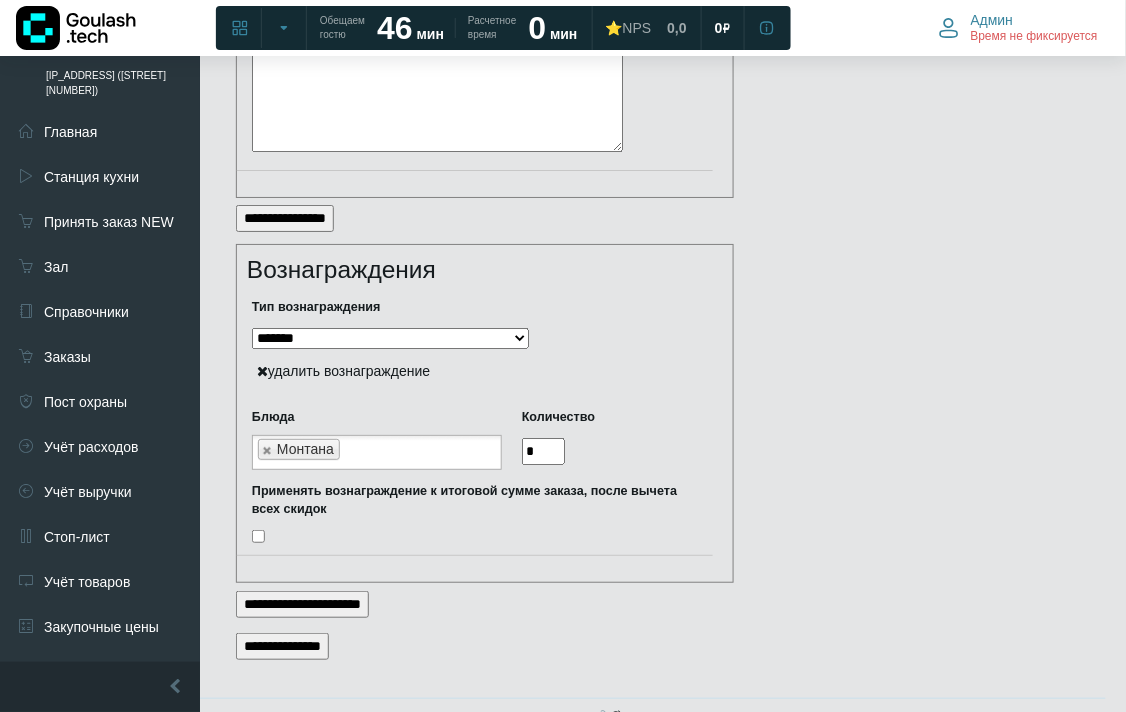 click on "**********" at bounding box center [282, 646] 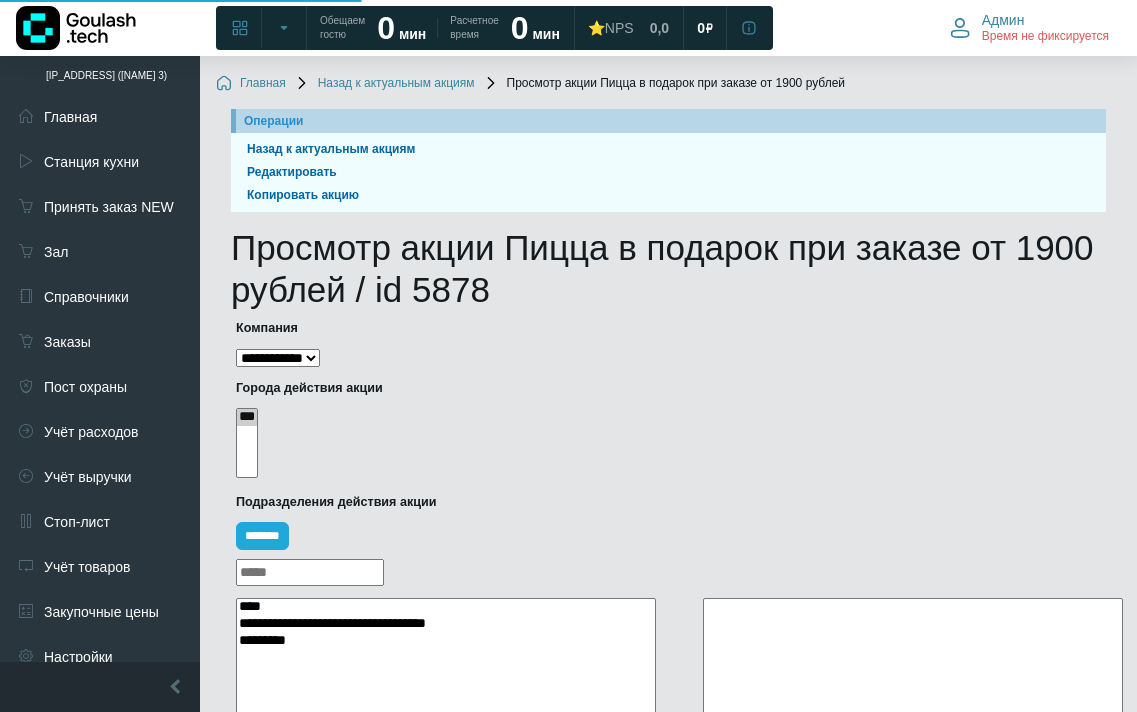 select 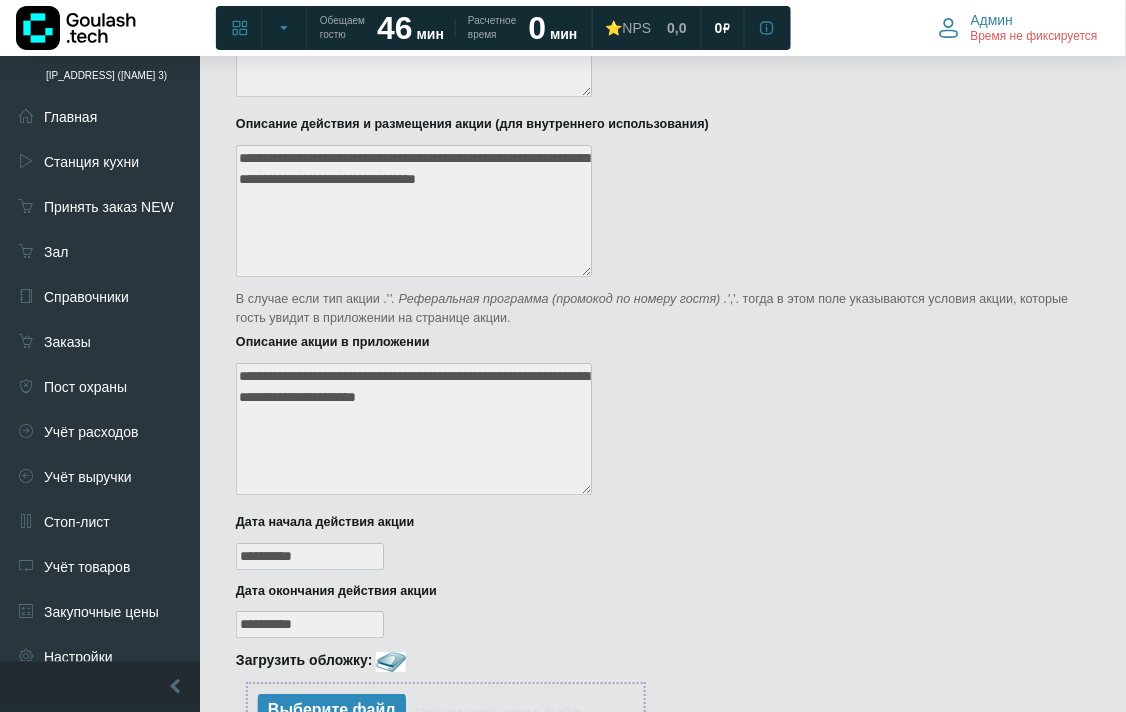 scroll, scrollTop: 777, scrollLeft: 0, axis: vertical 